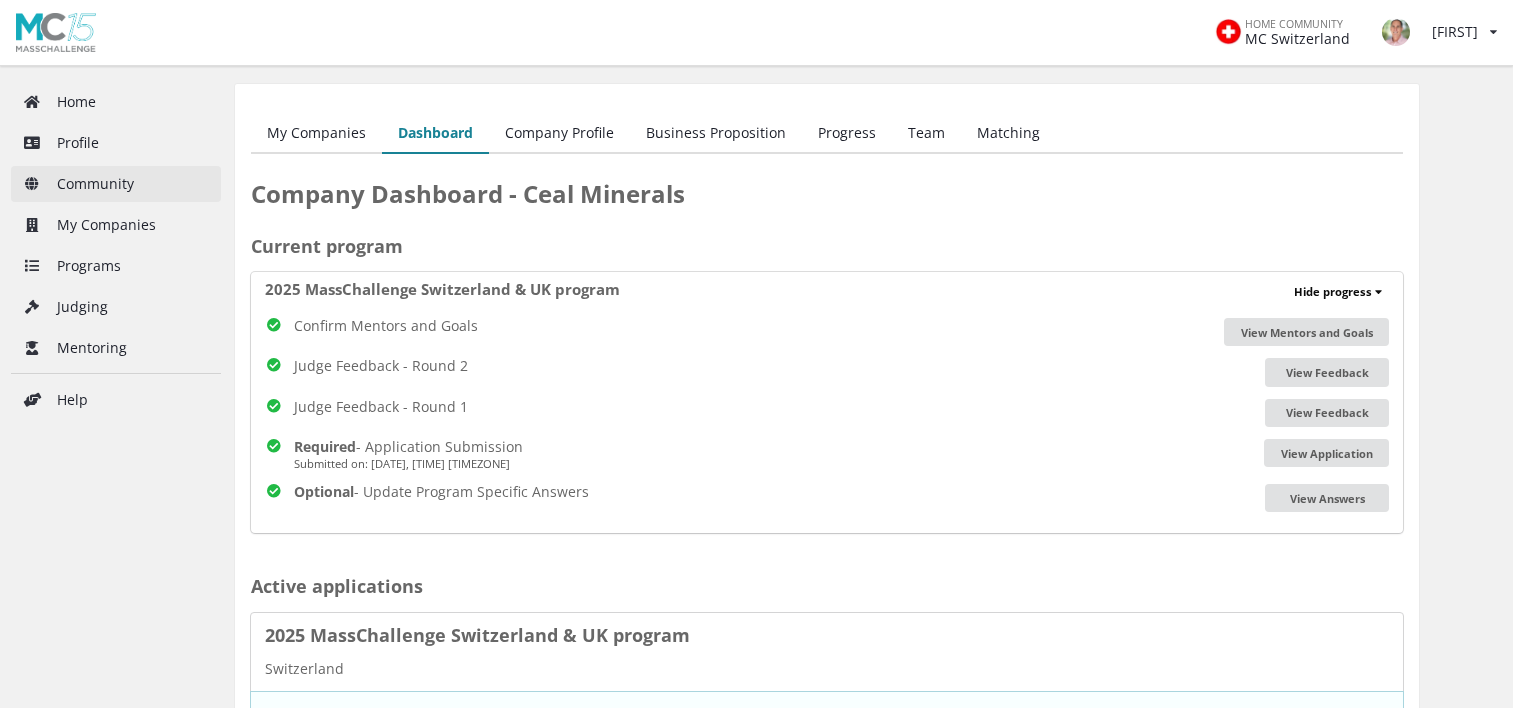 scroll, scrollTop: 0, scrollLeft: 0, axis: both 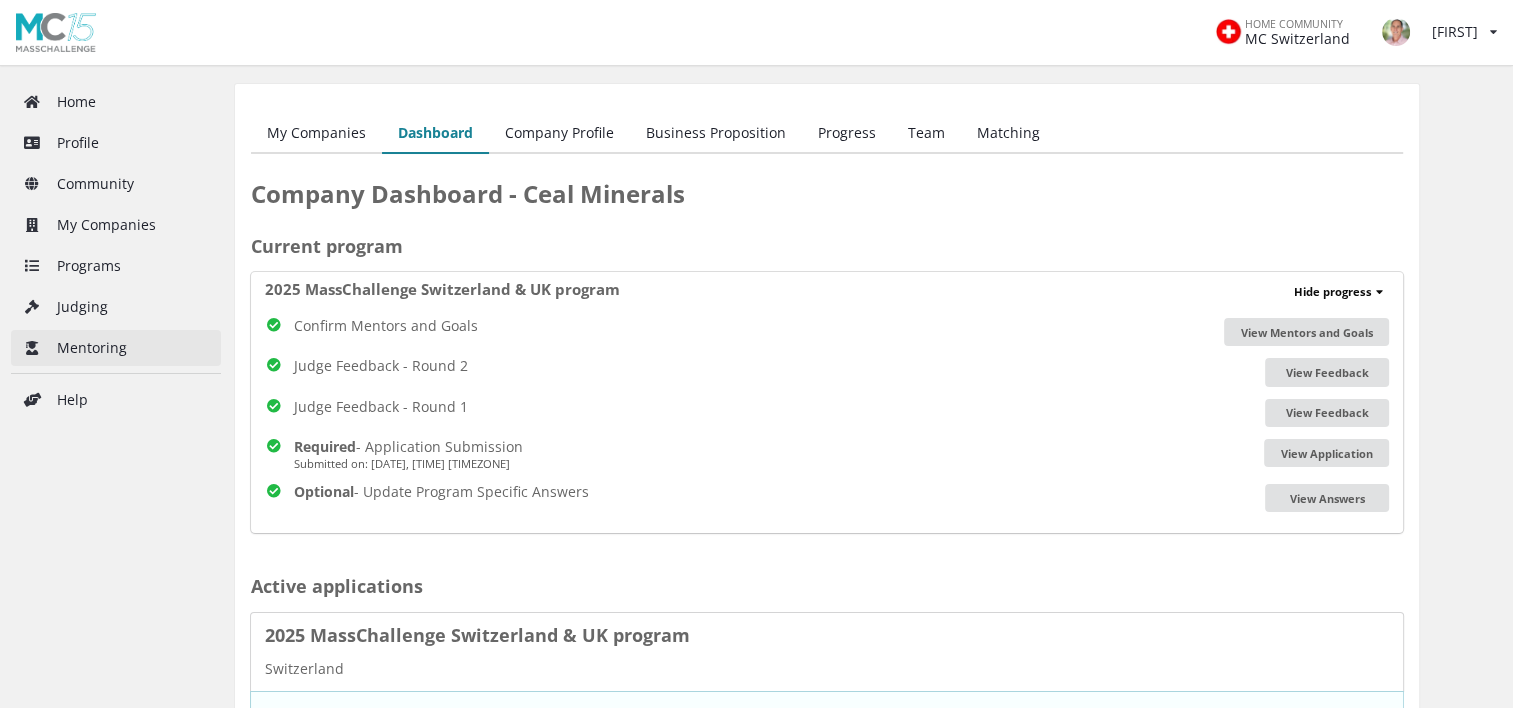 click on "Mentoring" at bounding box center [116, 348] 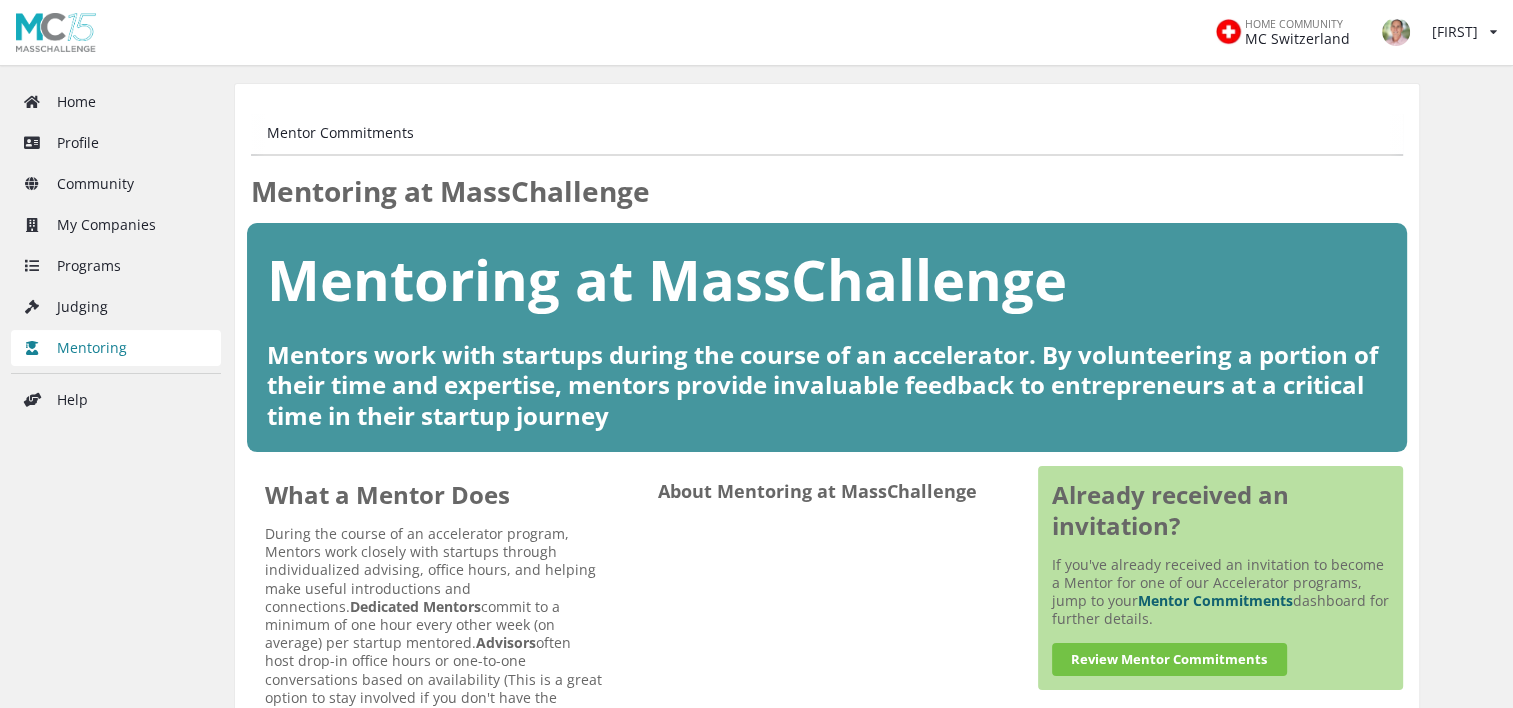 scroll, scrollTop: 192, scrollLeft: 0, axis: vertical 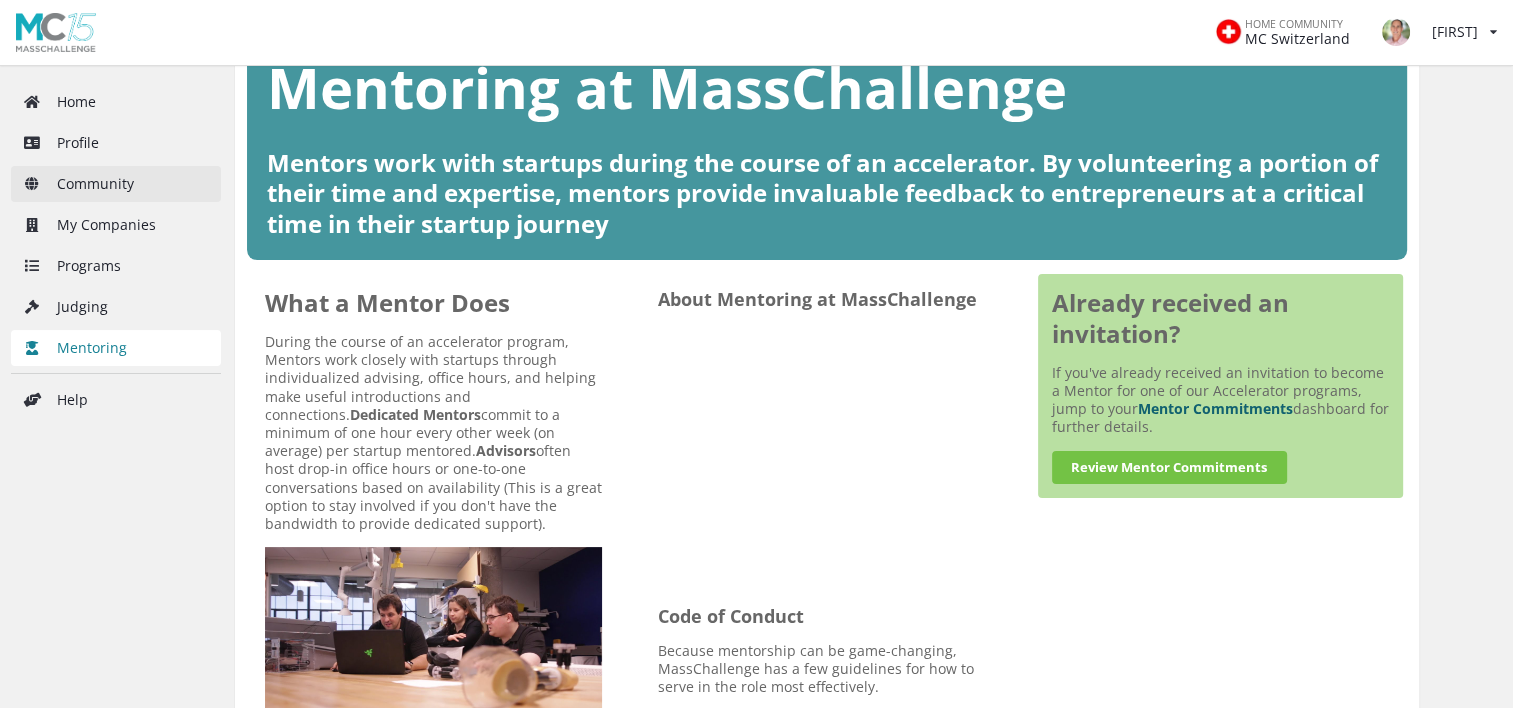 click on "Community" at bounding box center [116, 184] 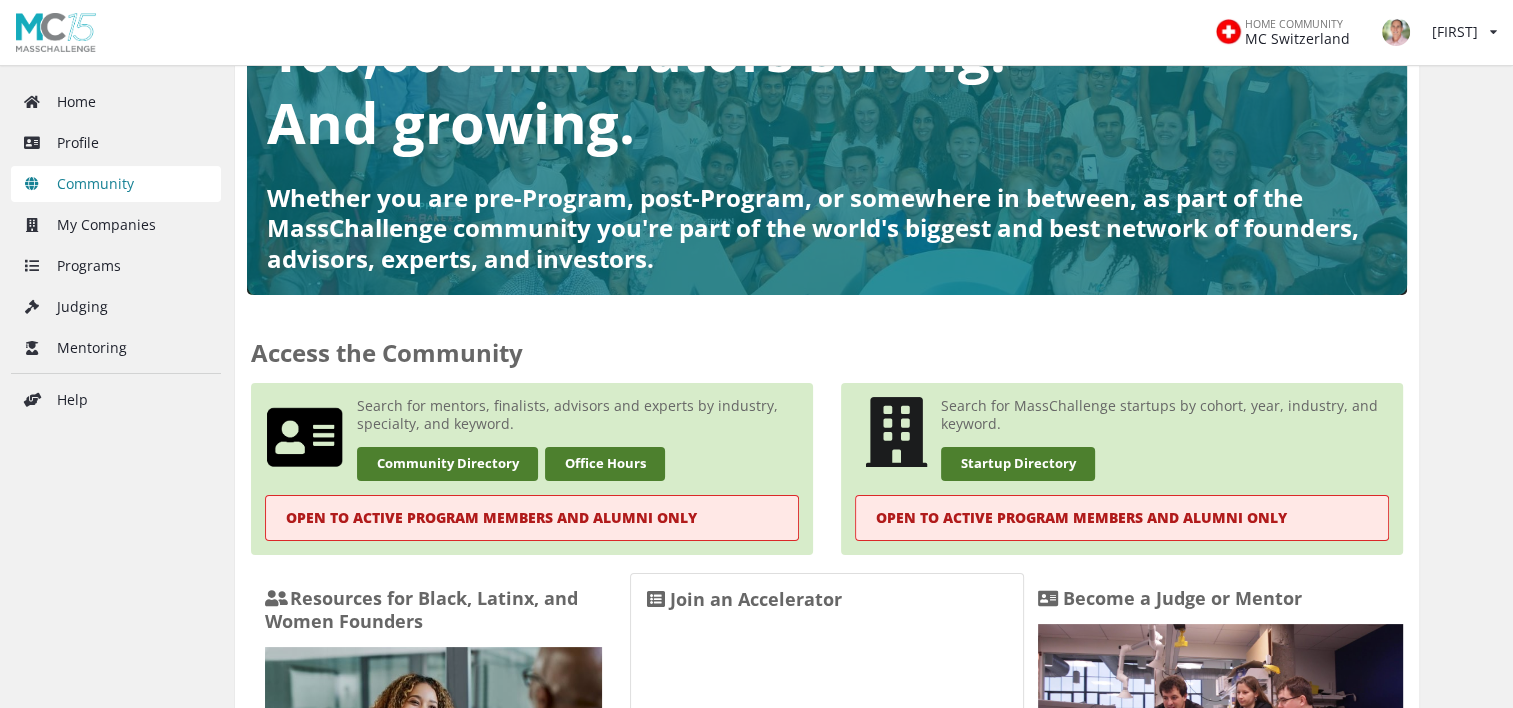 scroll, scrollTop: 140, scrollLeft: 0, axis: vertical 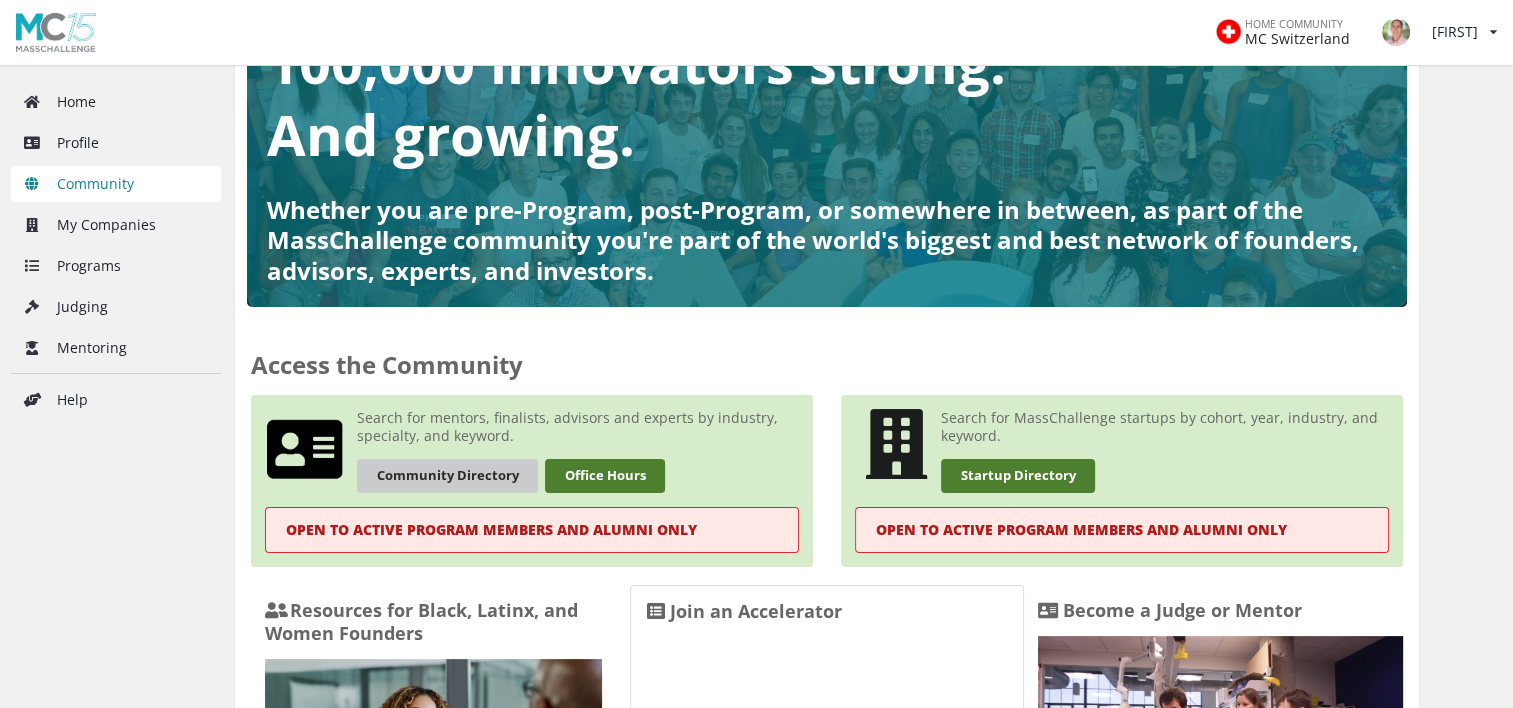 click on "Community Directory" at bounding box center (447, 475) 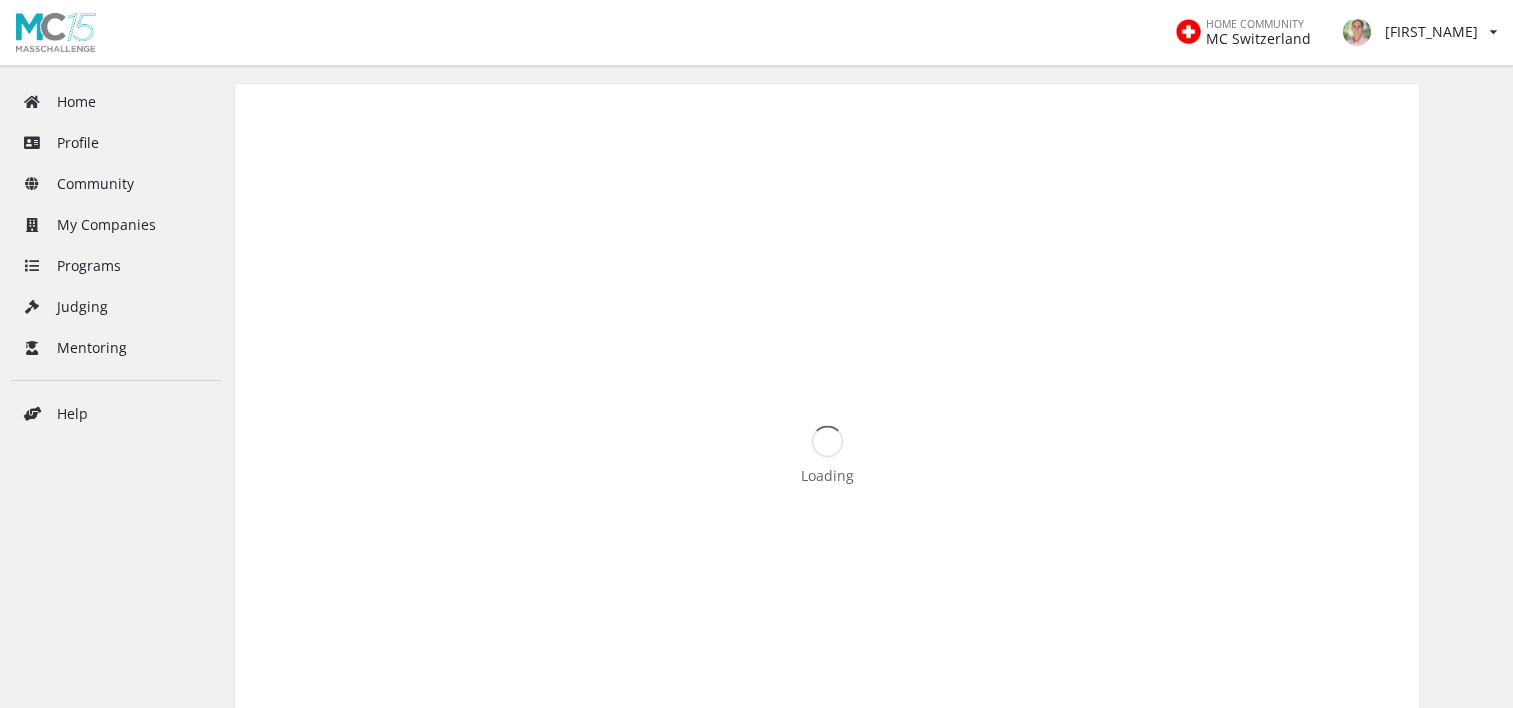 scroll, scrollTop: 0, scrollLeft: 0, axis: both 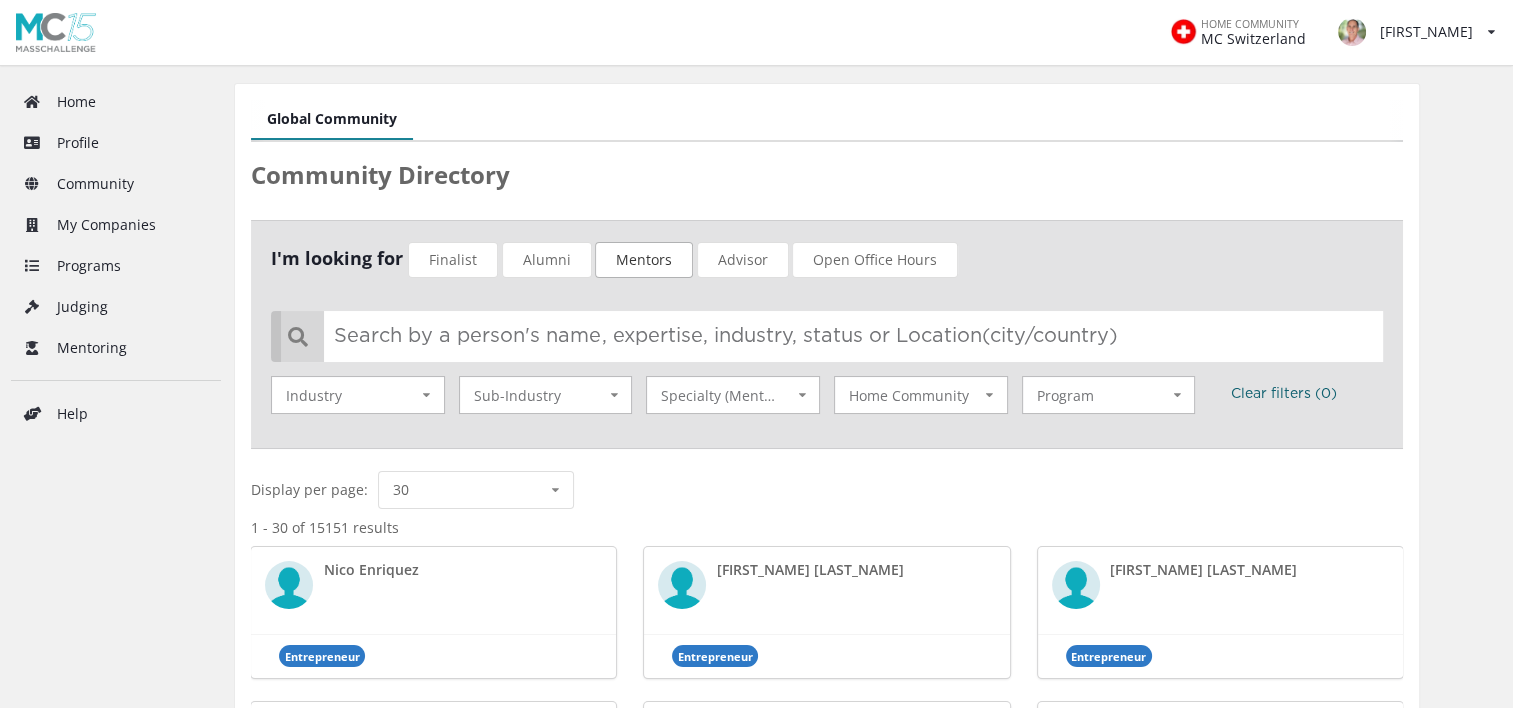 click on "Mentors" at bounding box center (644, 260) 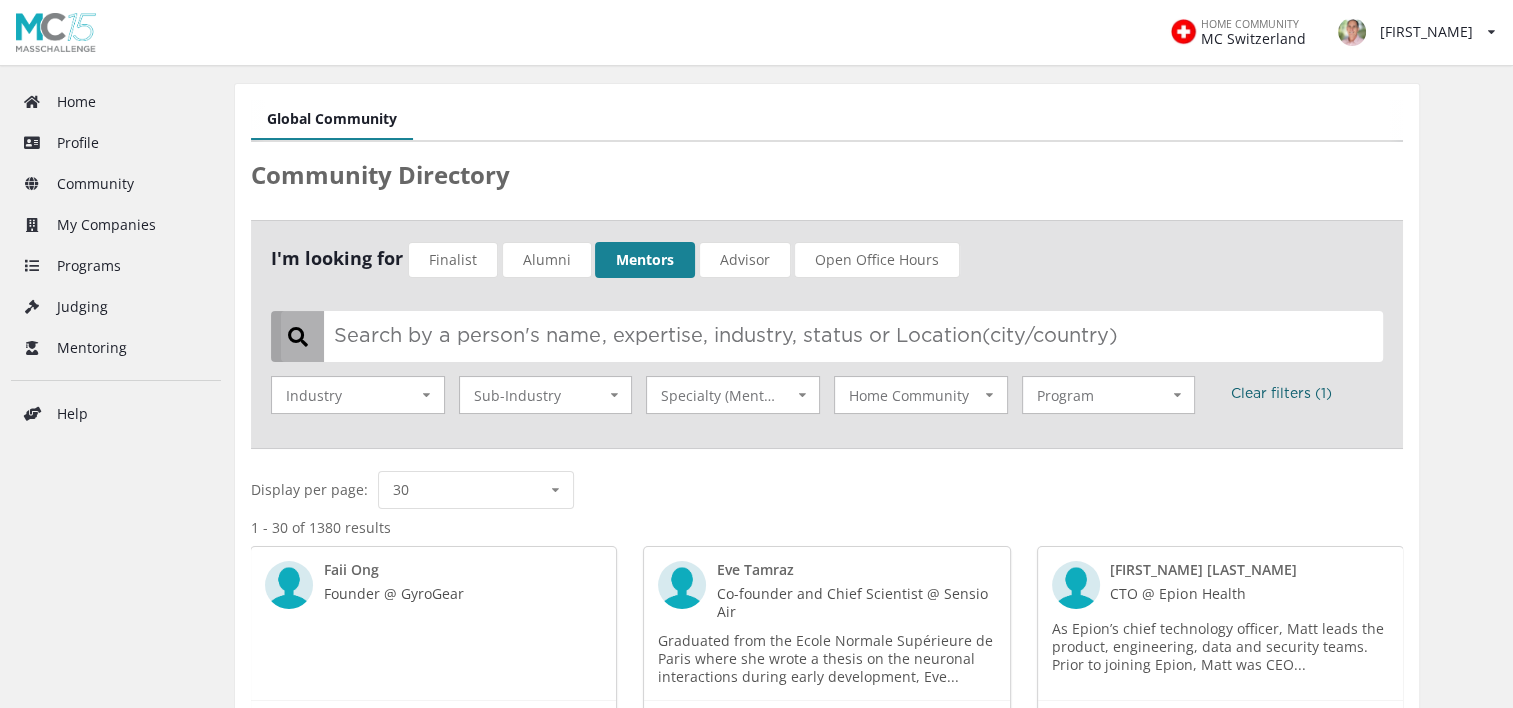 click at bounding box center [832, 336] 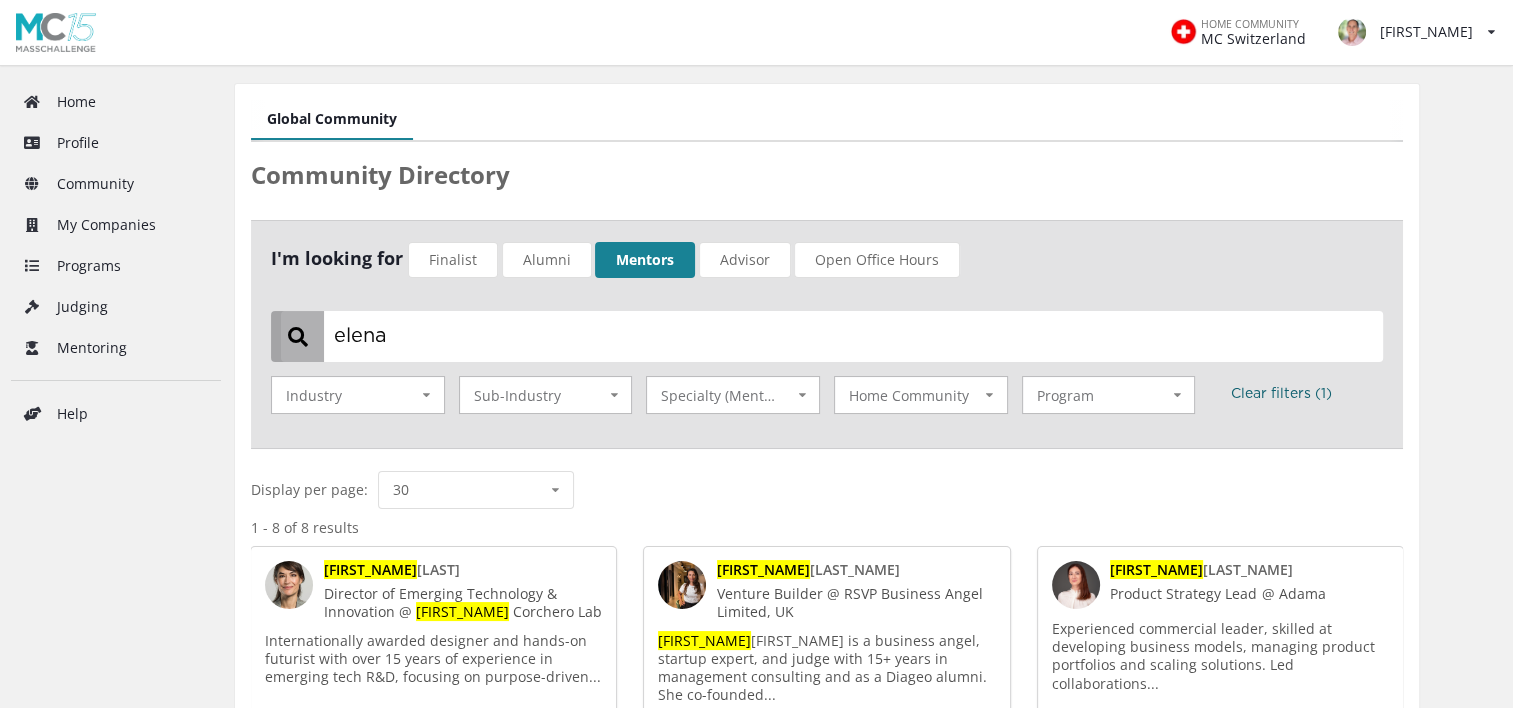 type on "elena" 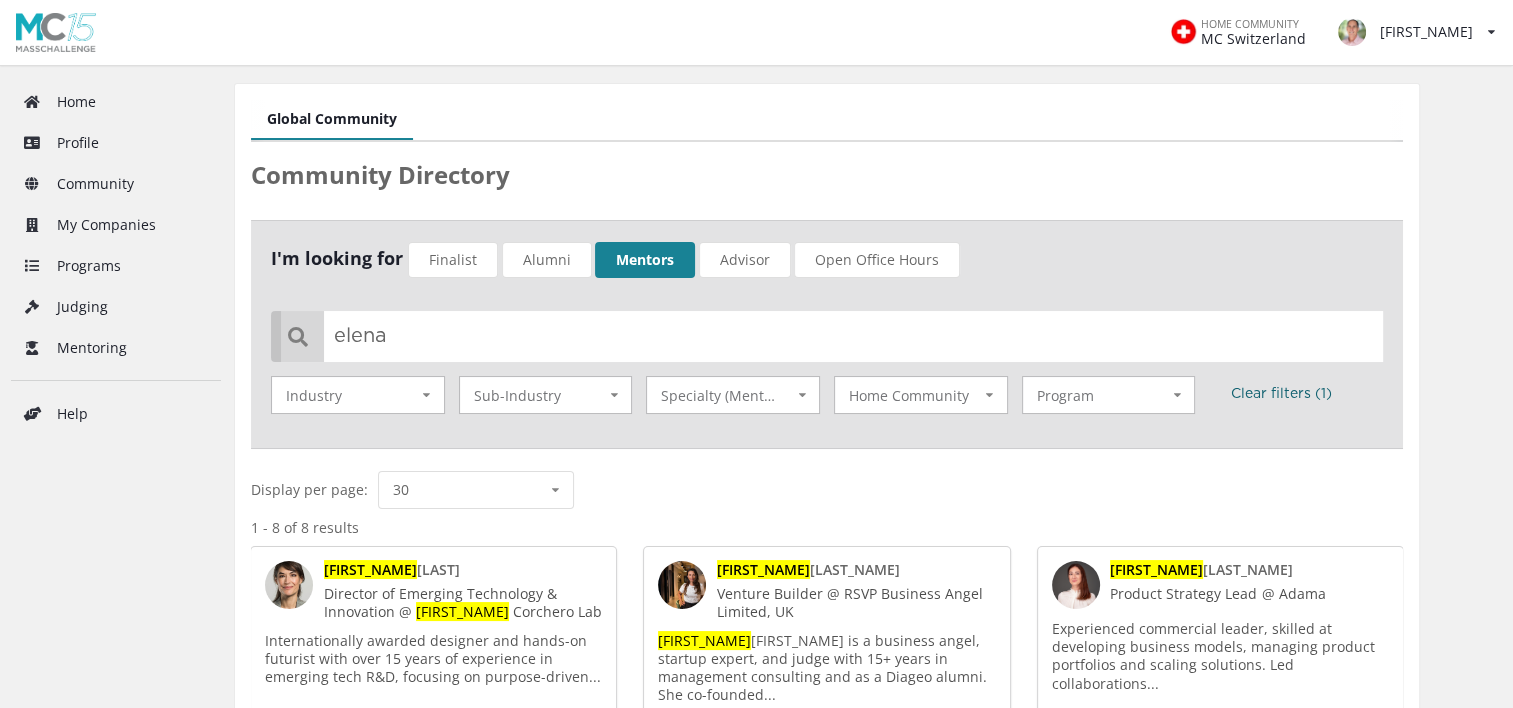 click on "RSVP Business Angel Limited, UK" at bounding box center (440, 602) 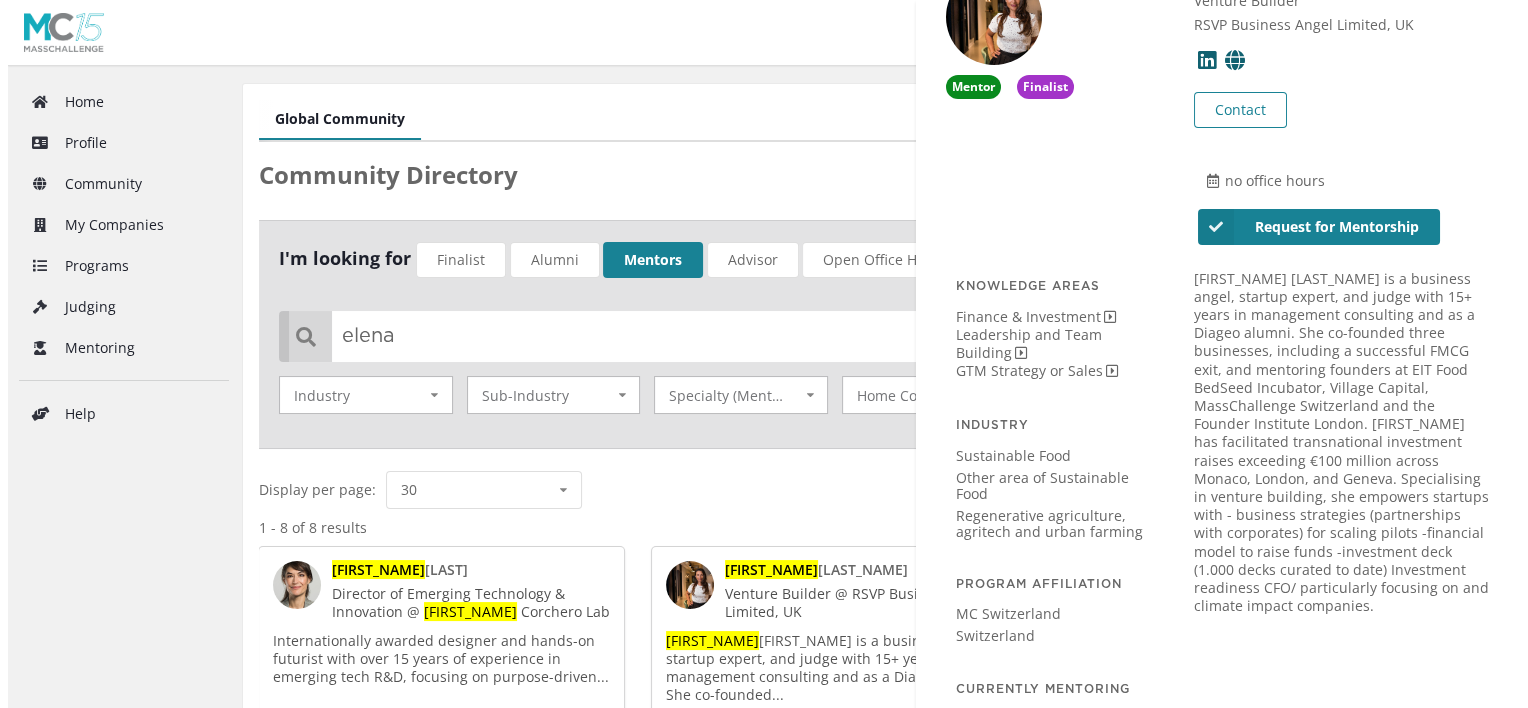 scroll, scrollTop: 139, scrollLeft: 0, axis: vertical 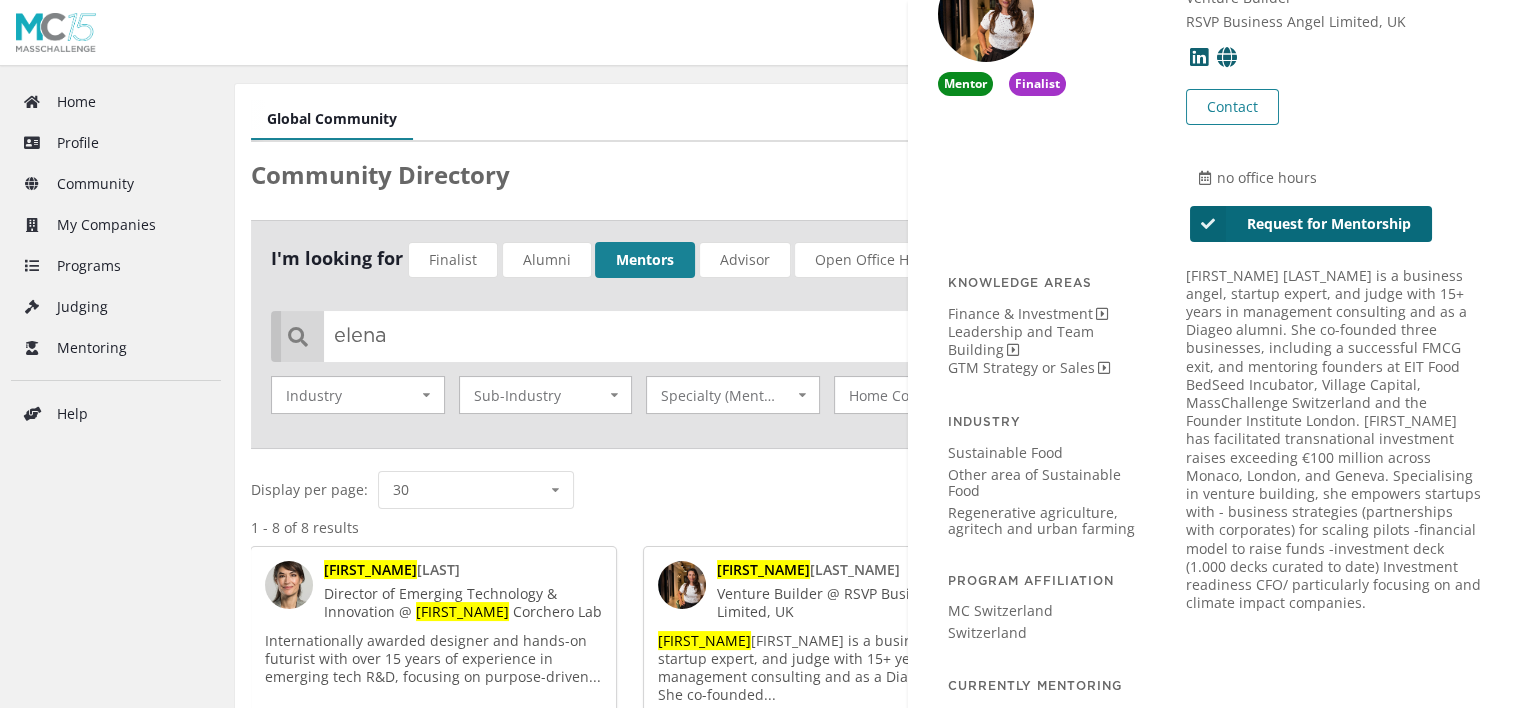 click on "Request for Mentorship" at bounding box center [1311, 224] 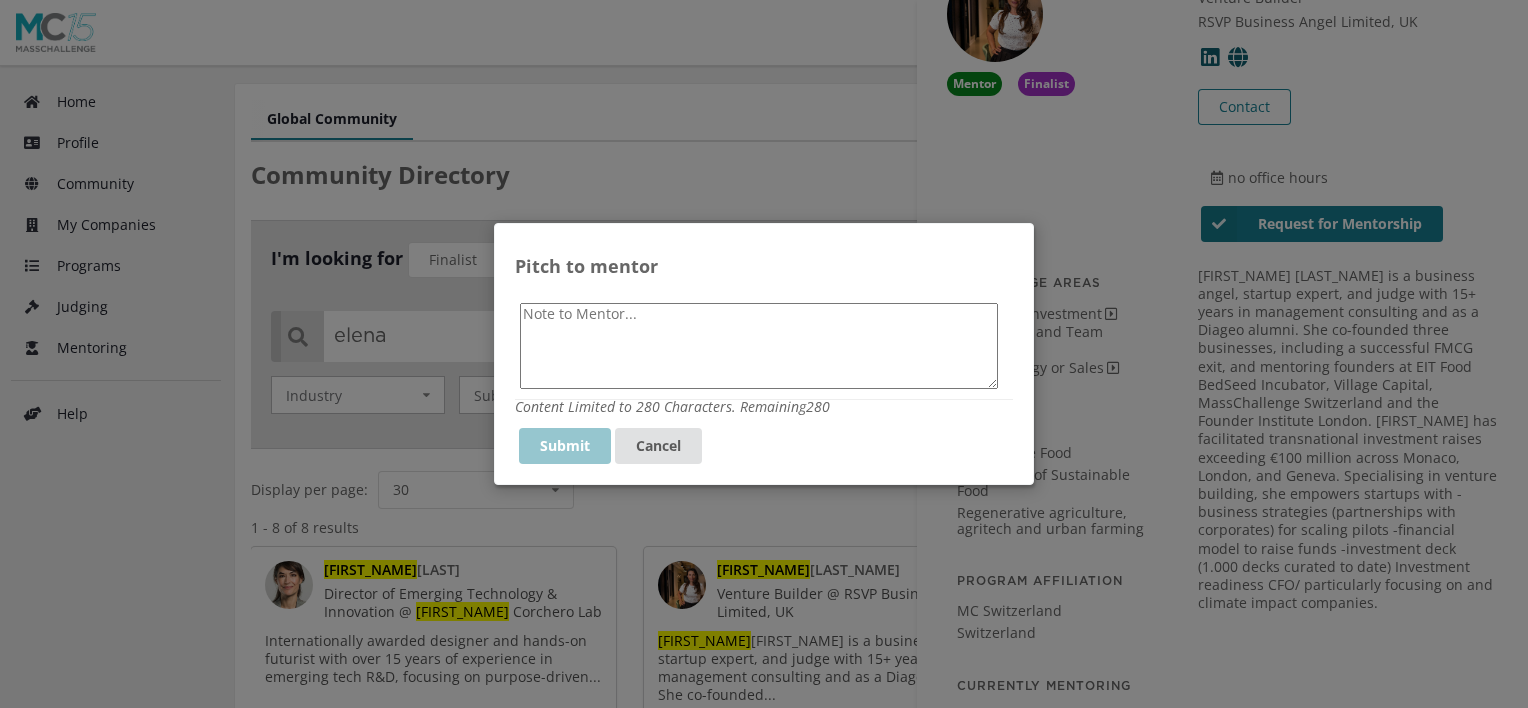 click at bounding box center [759, 346] 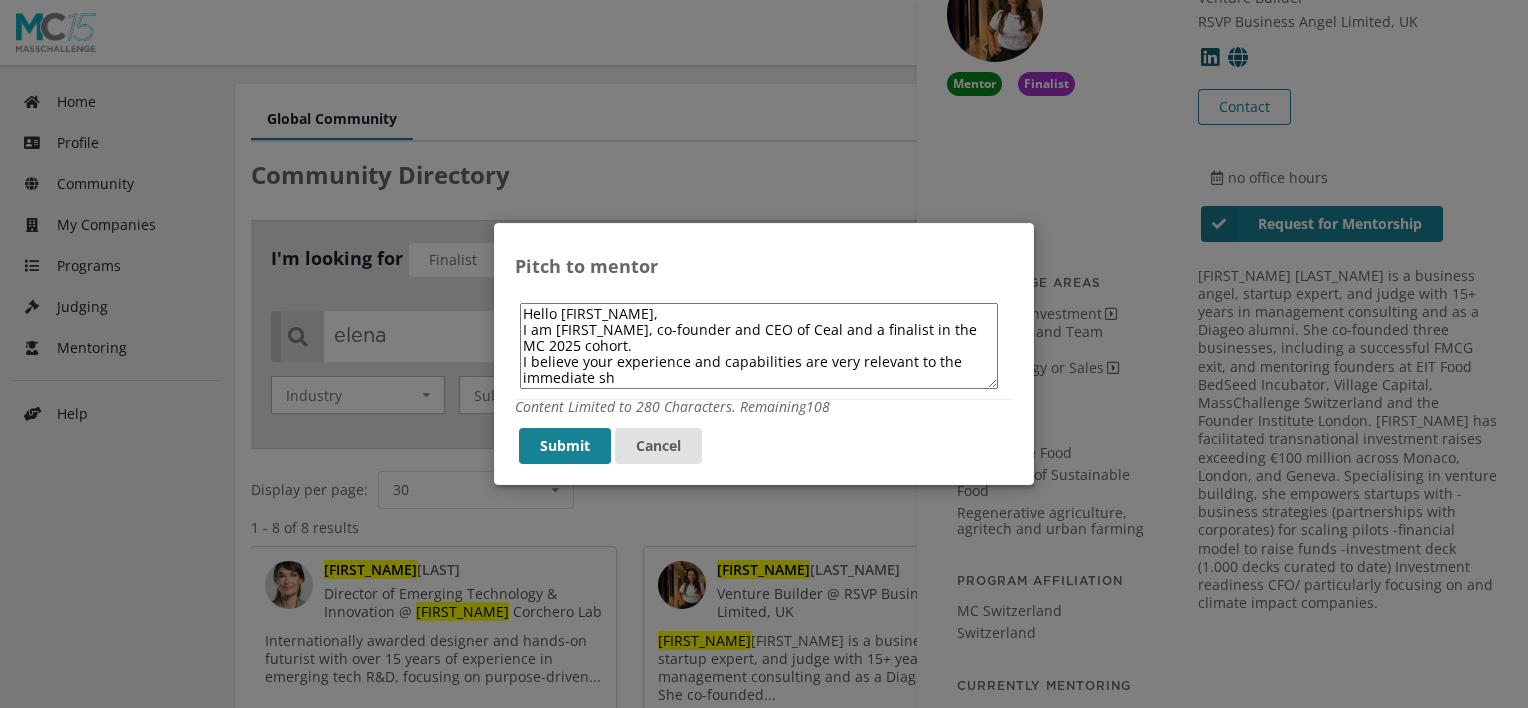 type on "Hello [FIRST_NAME],
I am [FIRST_NAME], co-founder and CEO of Ceal and a finalist in the MC 2025 cohort.
I believe your experience and capabilities are very relevant to the immediate s" 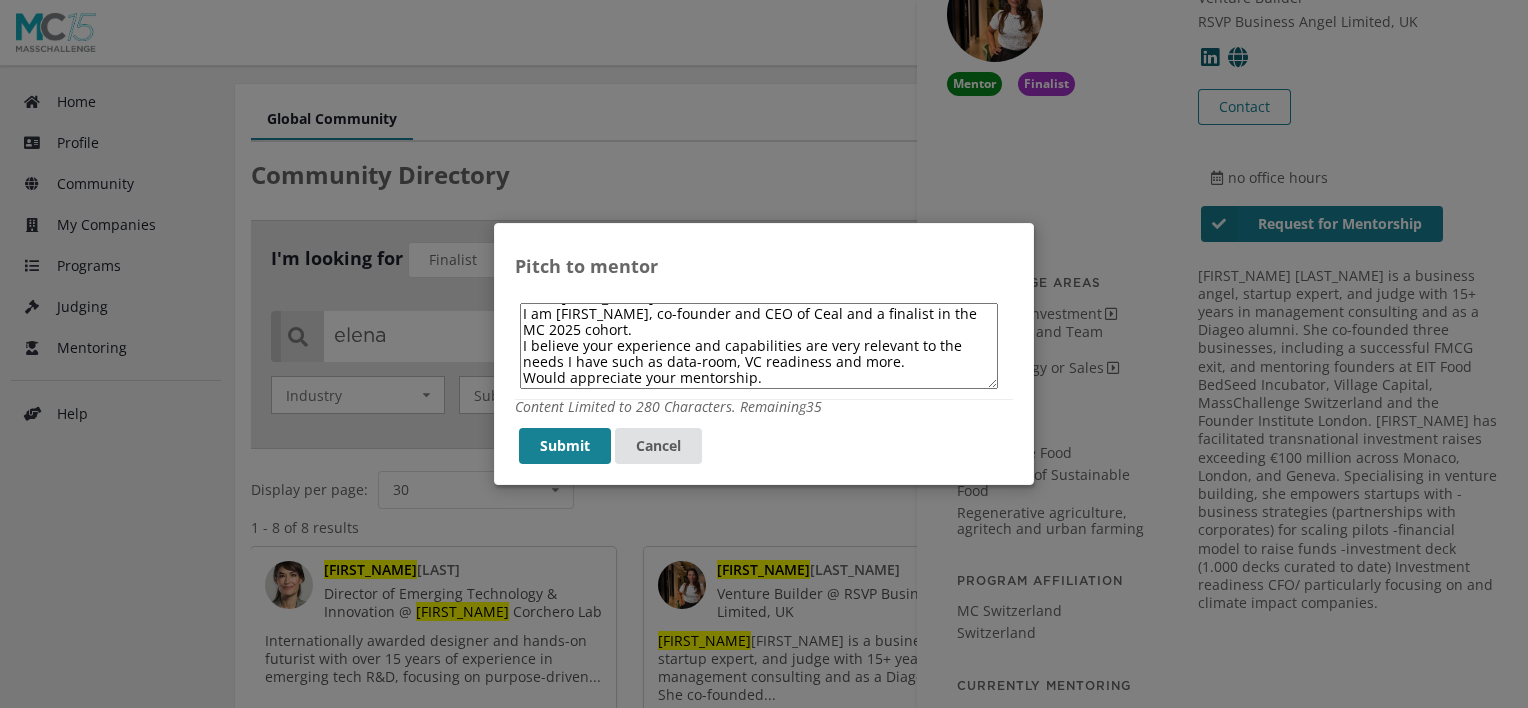 scroll, scrollTop: 32, scrollLeft: 0, axis: vertical 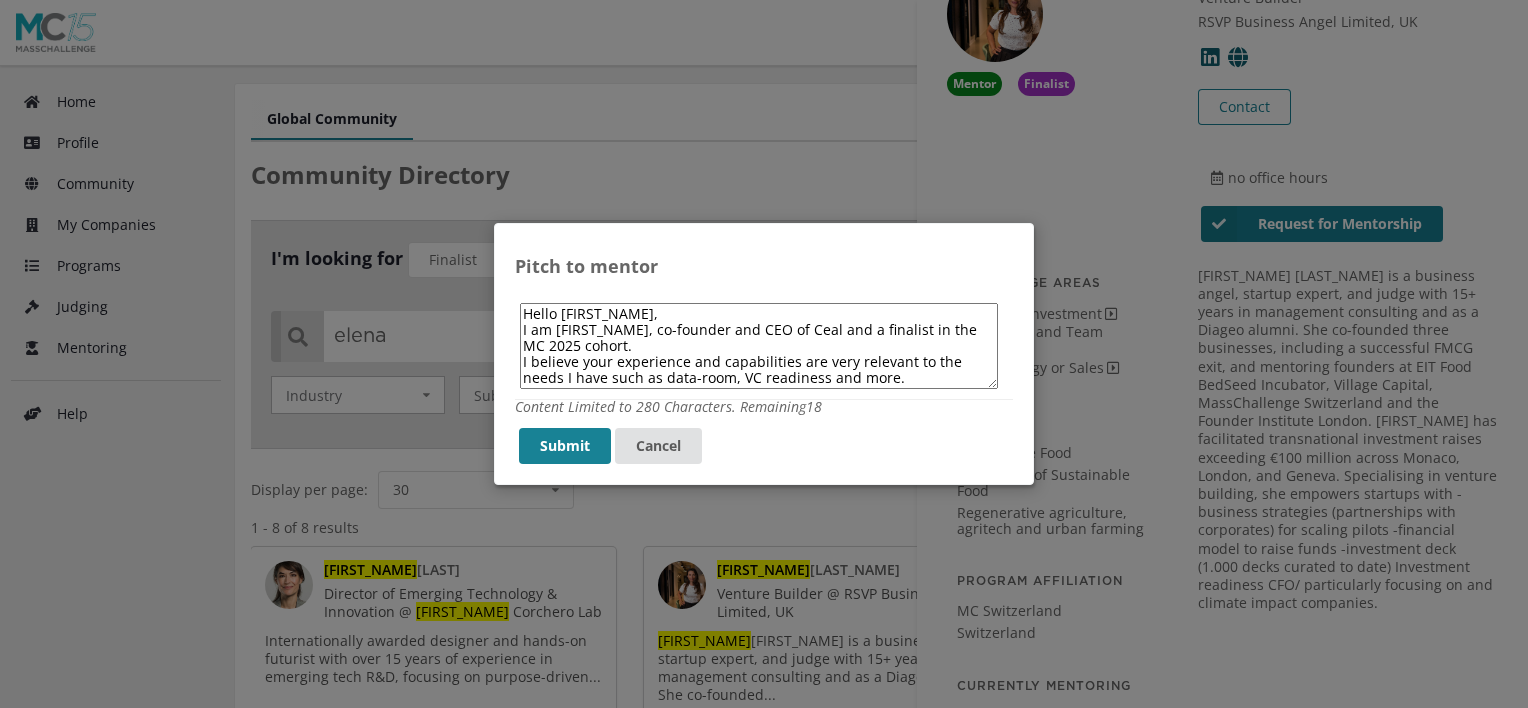 drag, startPoint x: 663, startPoint y: 379, endPoint x: 501, endPoint y: 301, distance: 179.7999 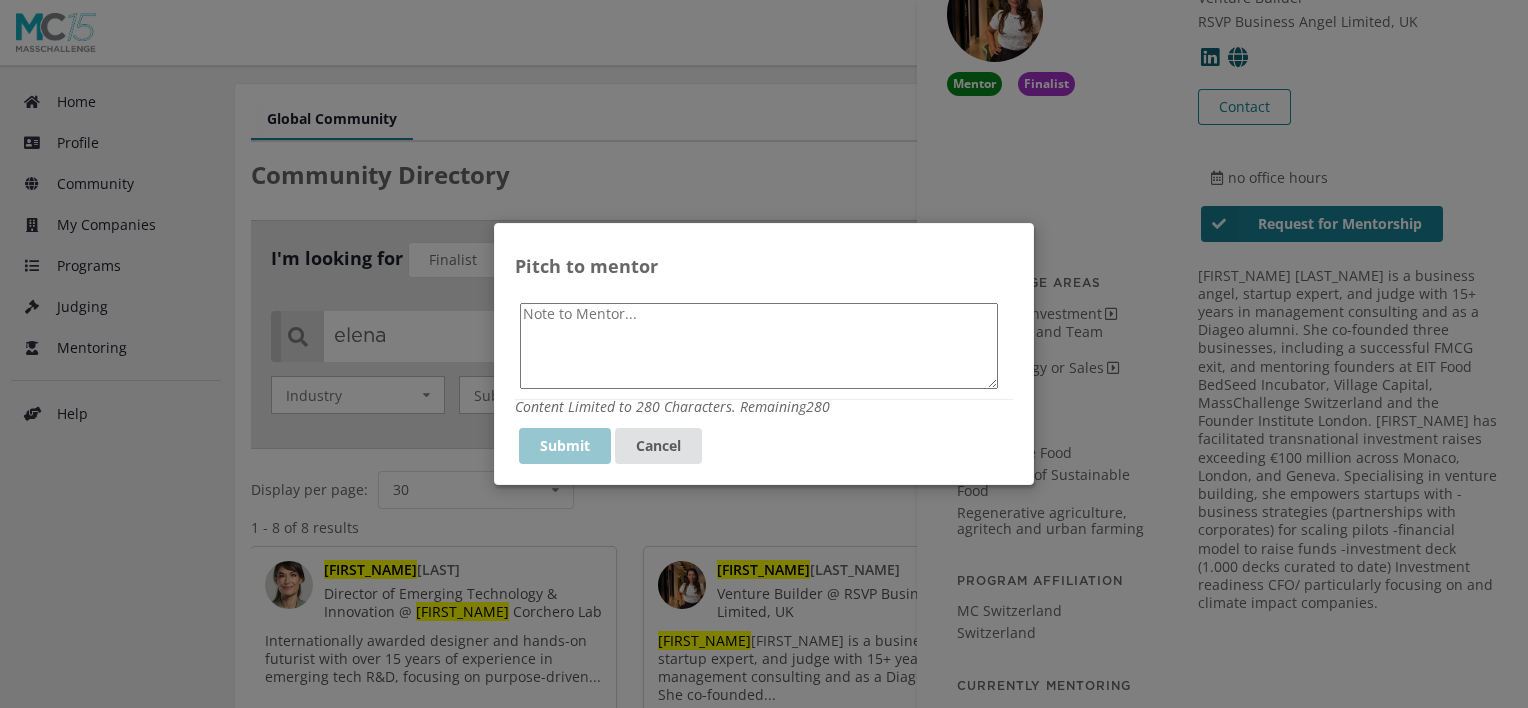 click on "Pitch to mentor Content Limited to 280 Characters. Remaining  280   Submit Cancel" at bounding box center [764, 354] 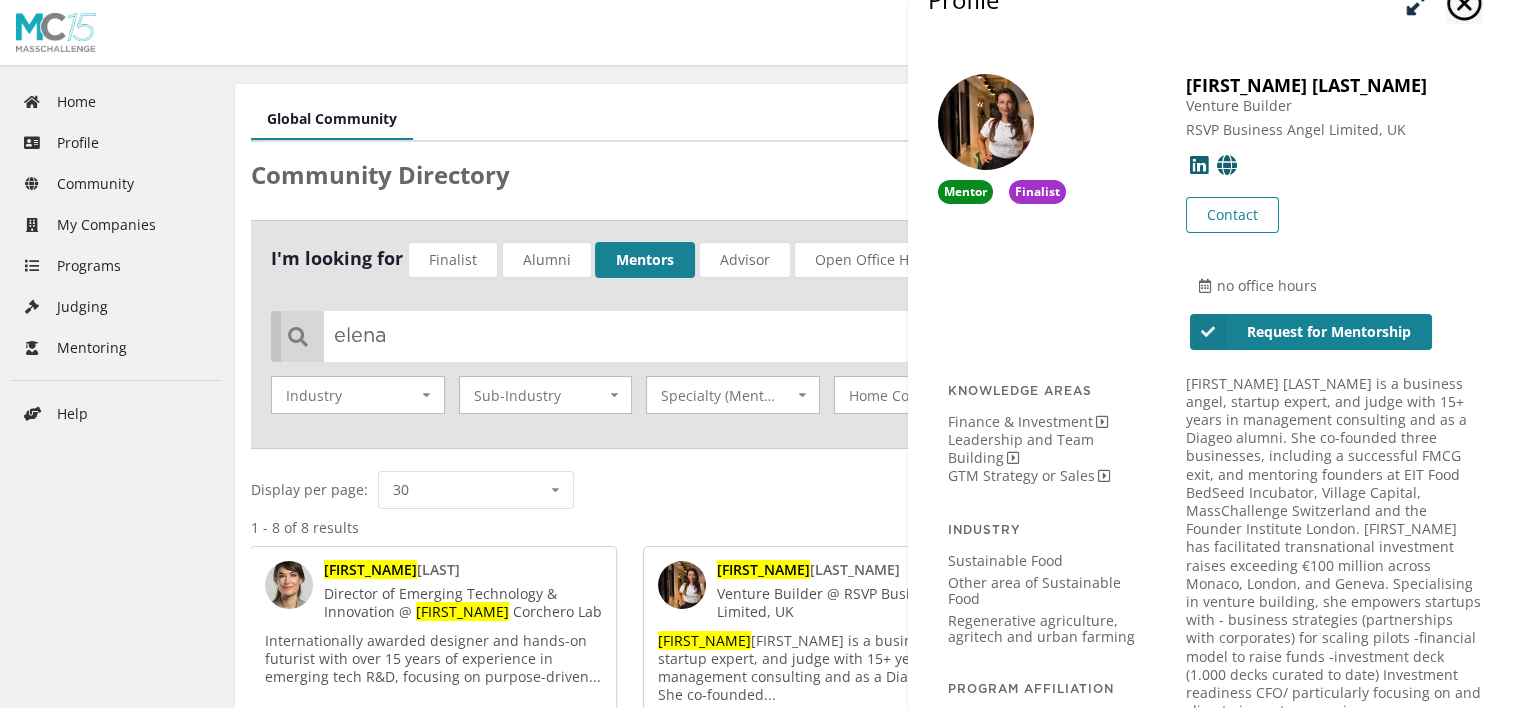 scroll, scrollTop: 20, scrollLeft: 0, axis: vertical 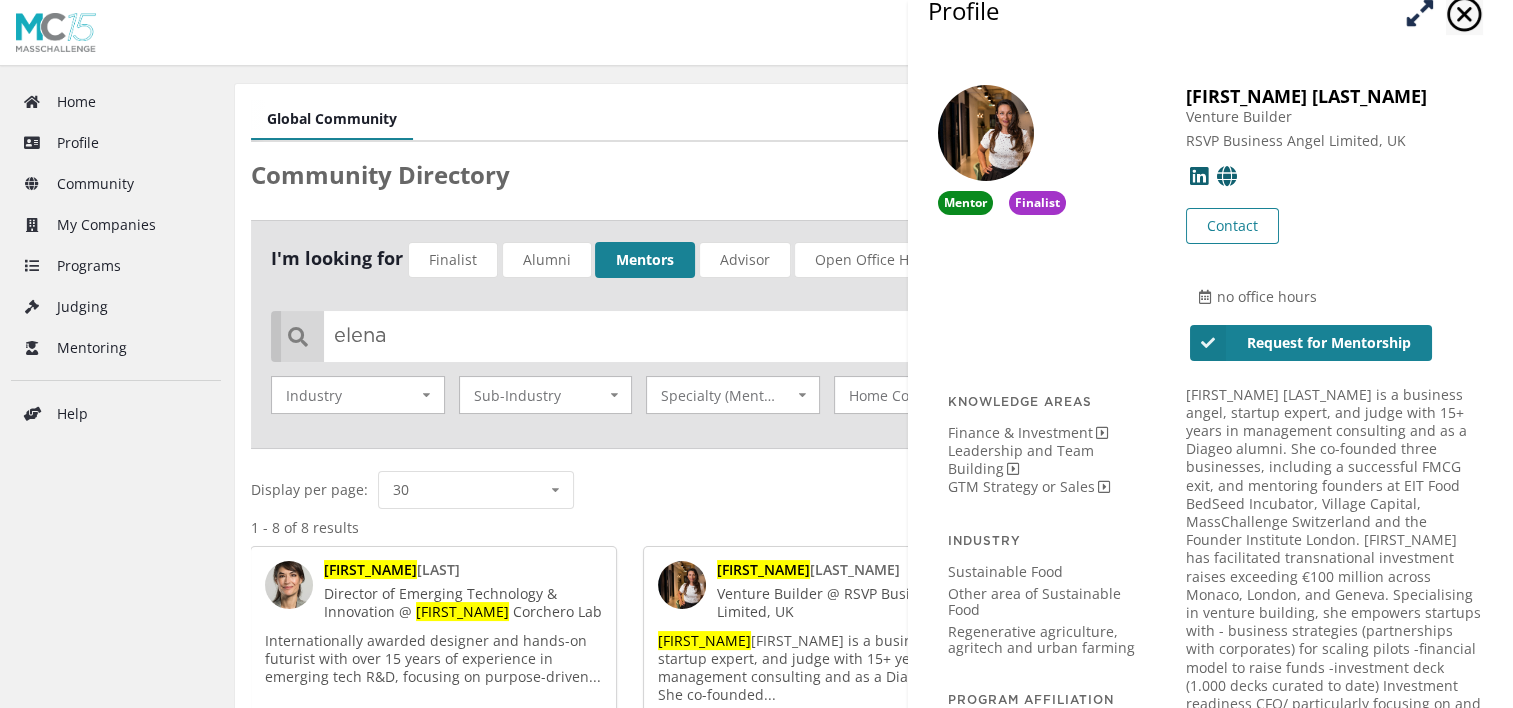 click at bounding box center [1419, 12] 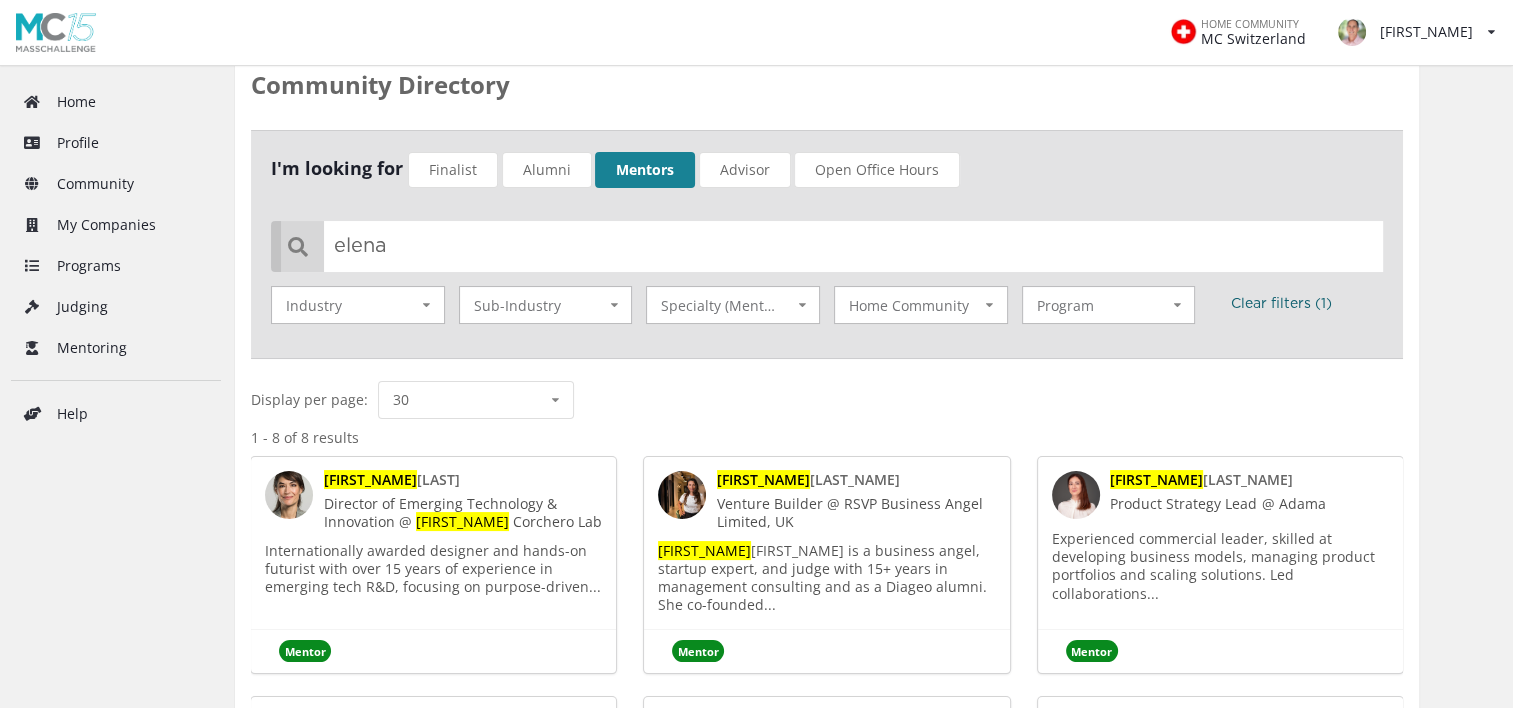 scroll, scrollTop: 82, scrollLeft: 0, axis: vertical 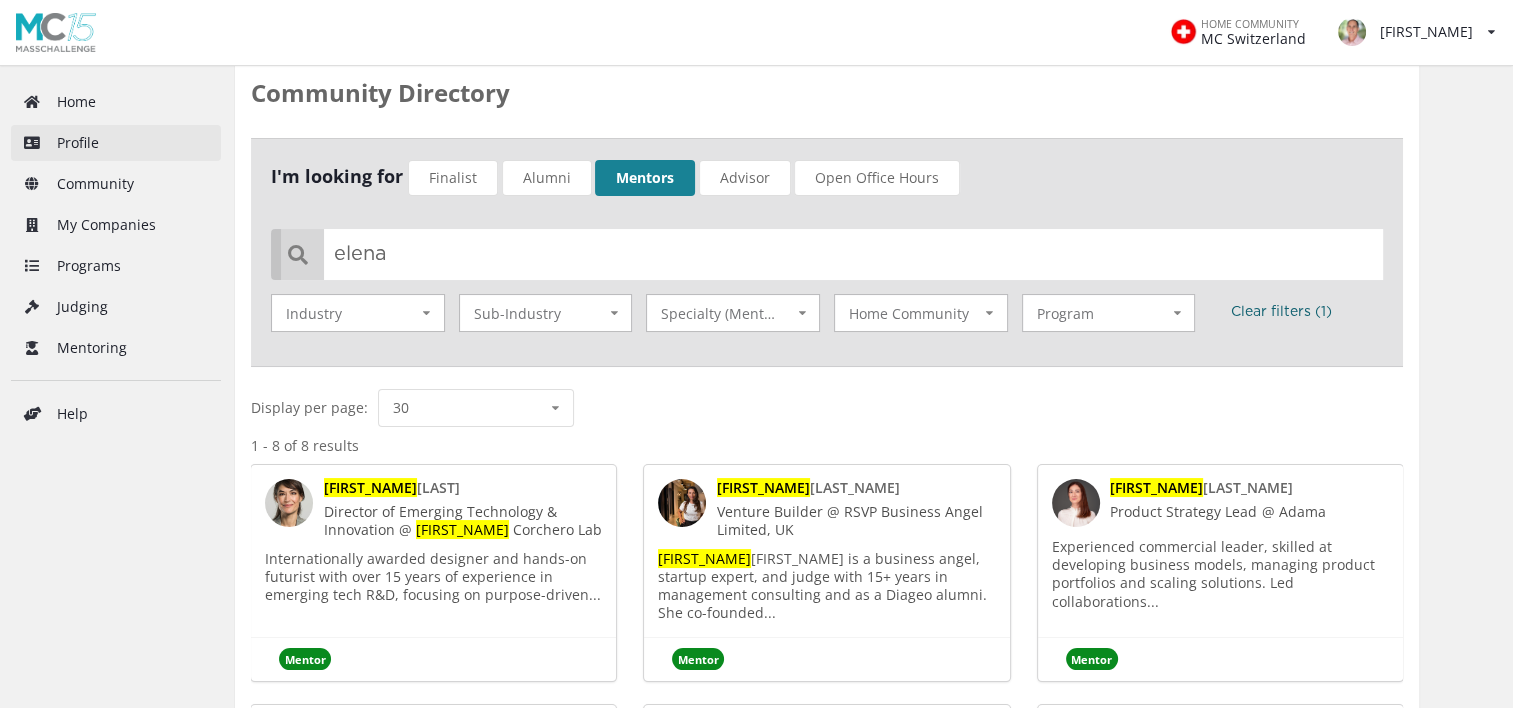 click on "Profile" at bounding box center (116, 143) 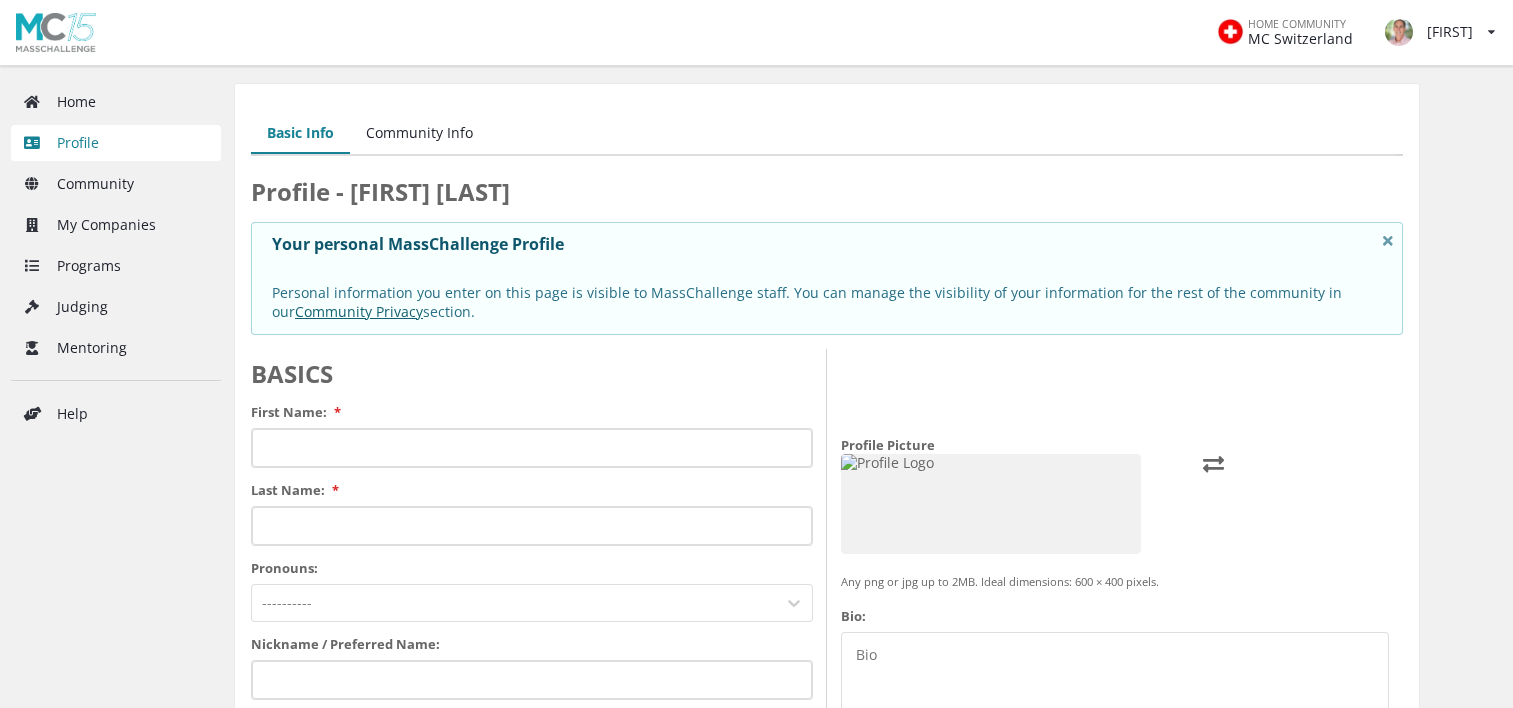 scroll, scrollTop: 0, scrollLeft: 0, axis: both 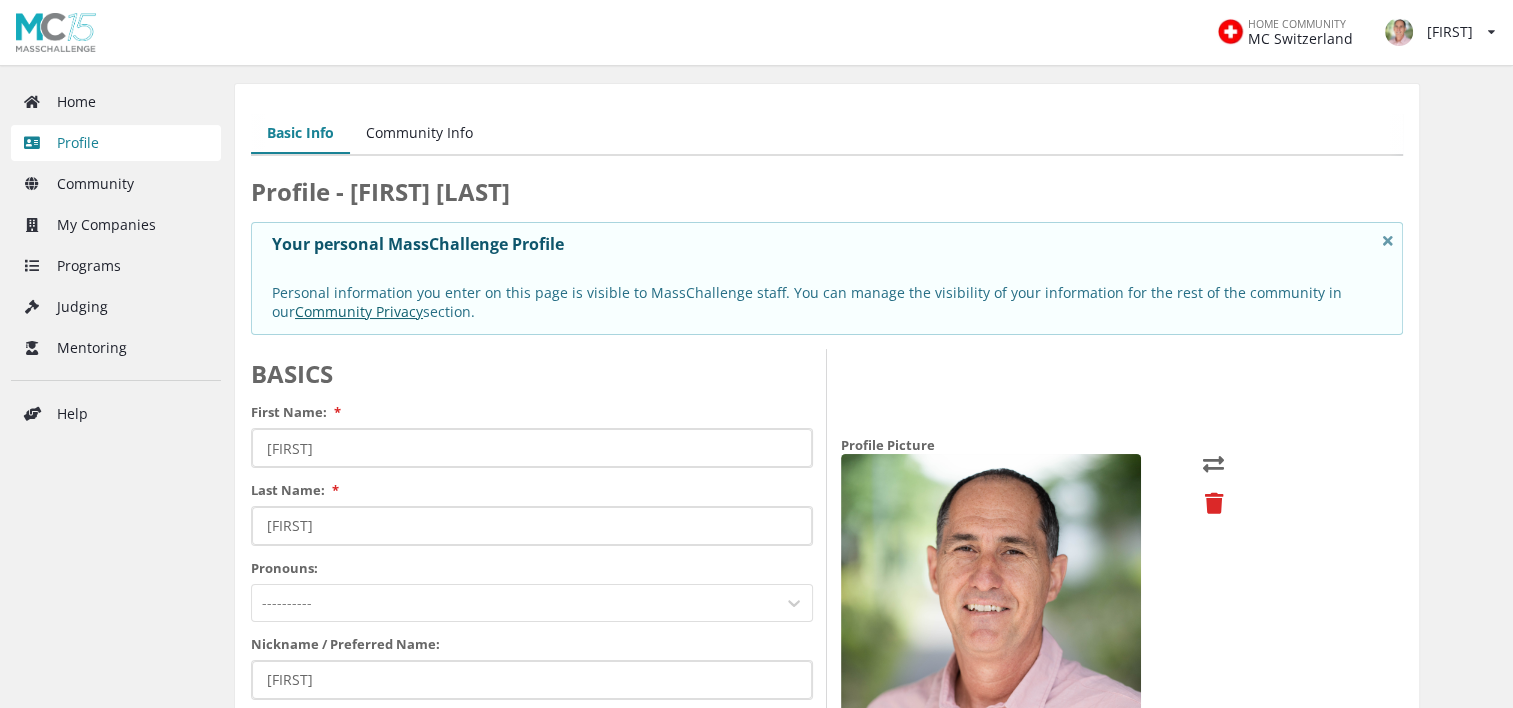 click on "Community Info" at bounding box center (419, 134) 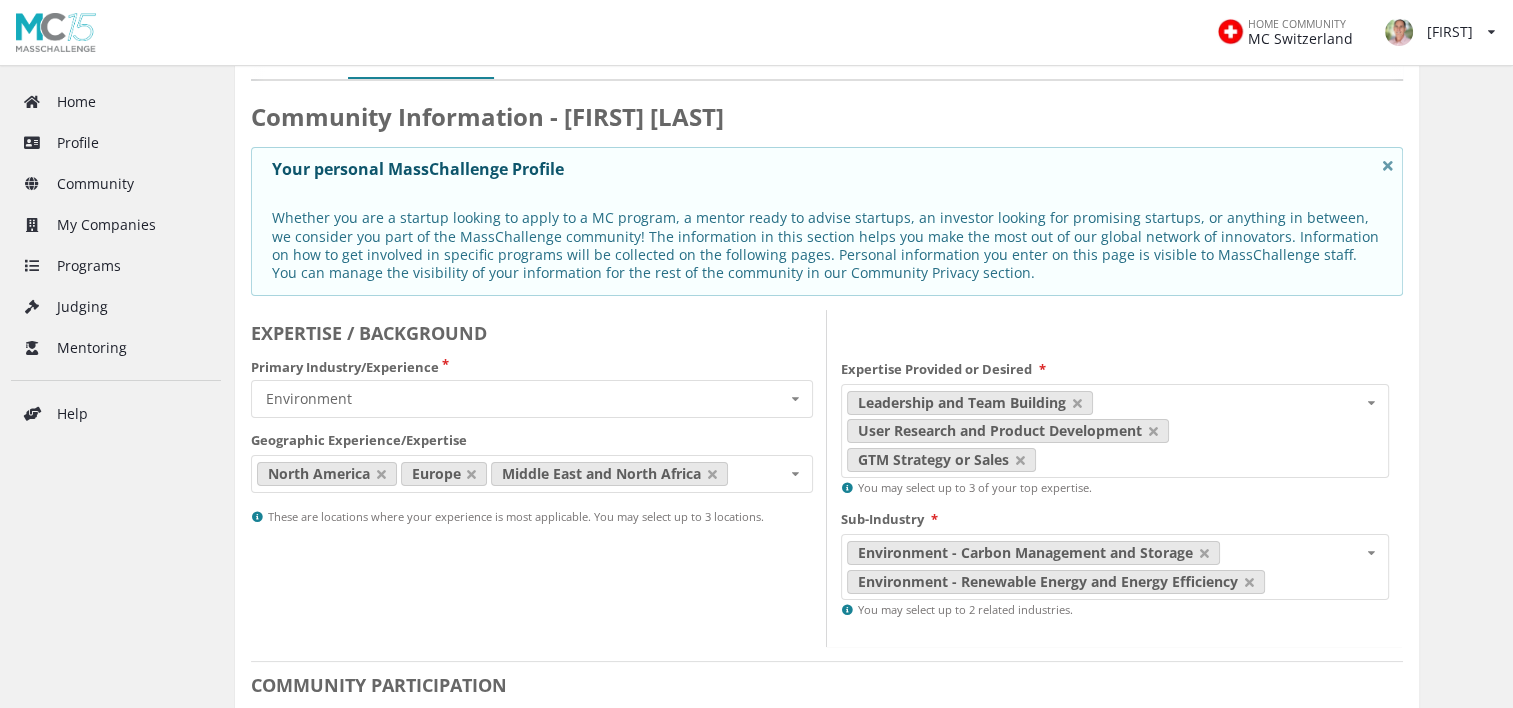 scroll, scrollTop: 0, scrollLeft: 0, axis: both 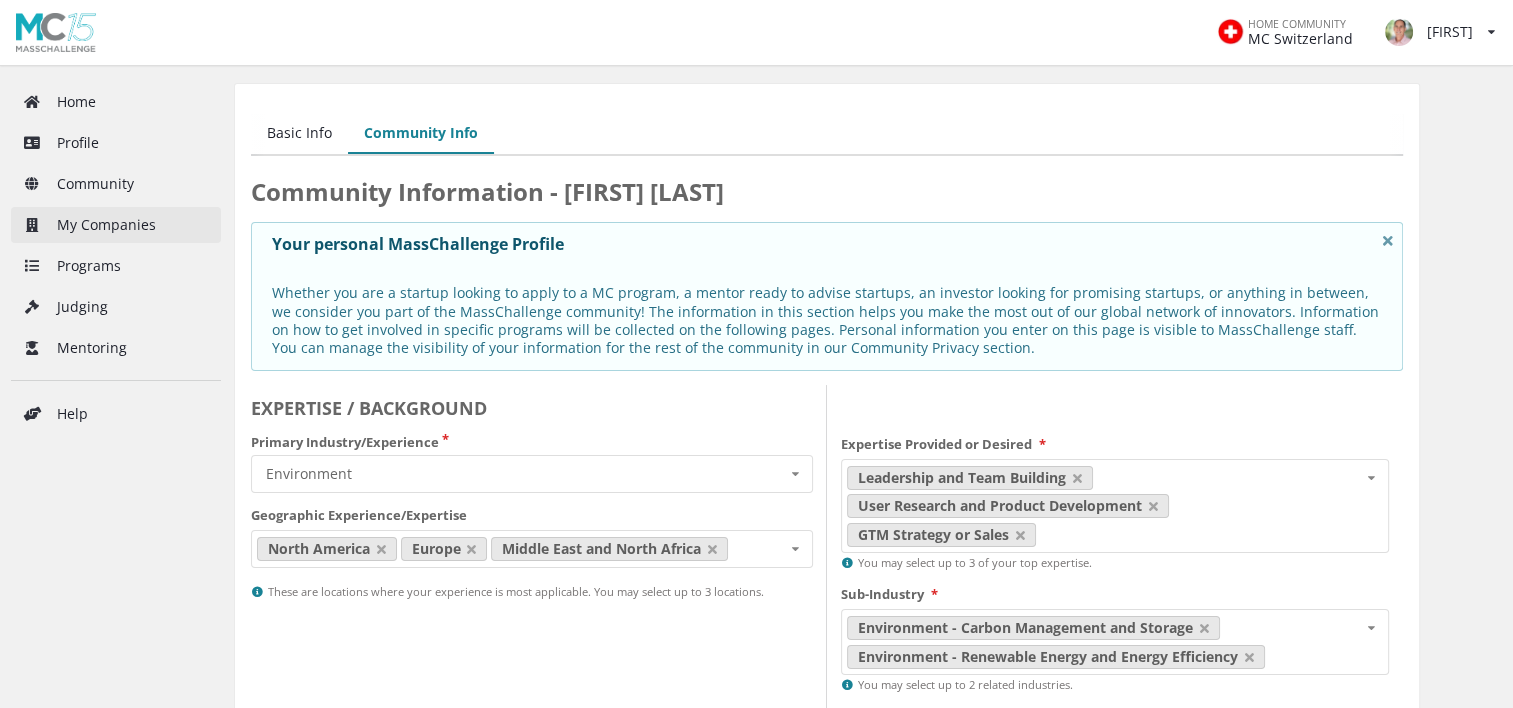 click on "My Companies" at bounding box center (116, 225) 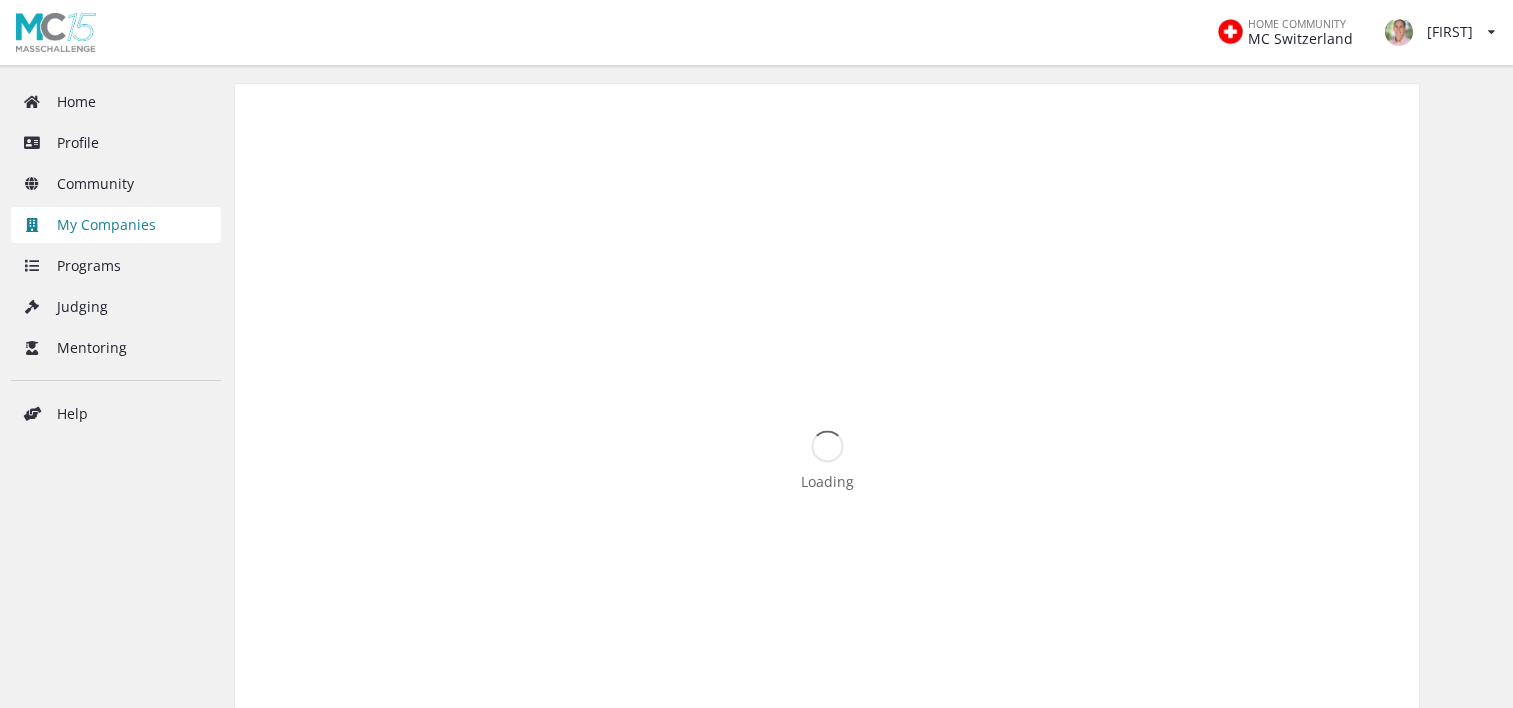 scroll, scrollTop: 0, scrollLeft: 0, axis: both 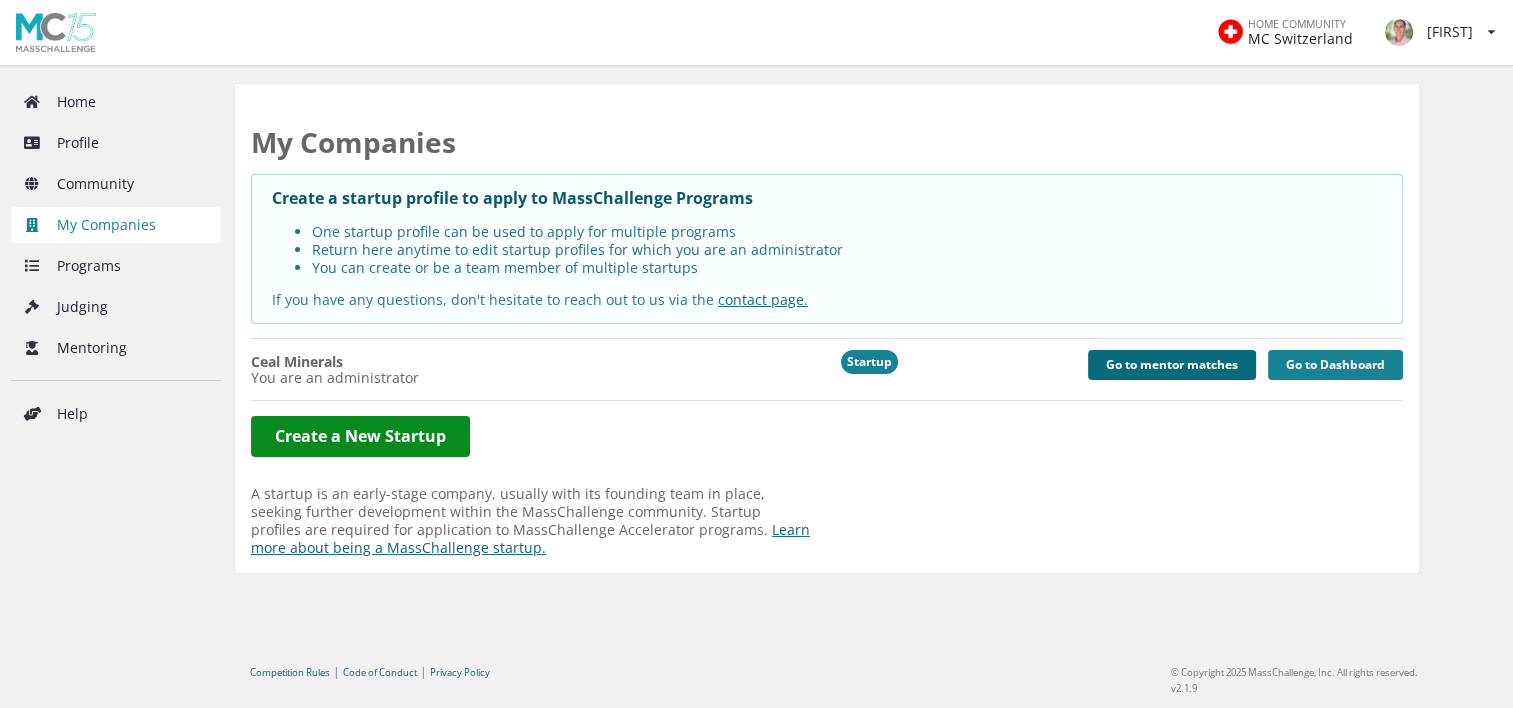 click on "Go to mentor matches" at bounding box center (1172, 365) 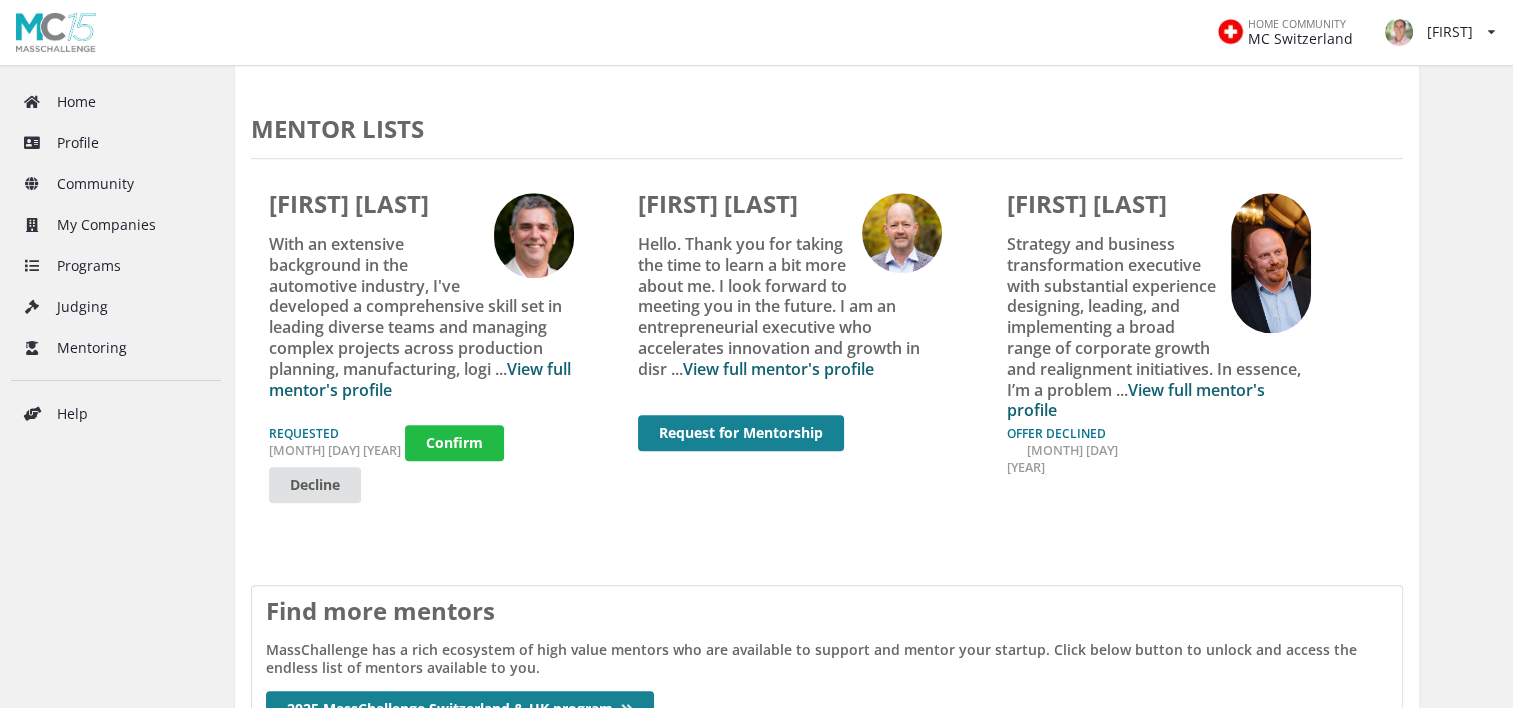 scroll, scrollTop: 1455, scrollLeft: 0, axis: vertical 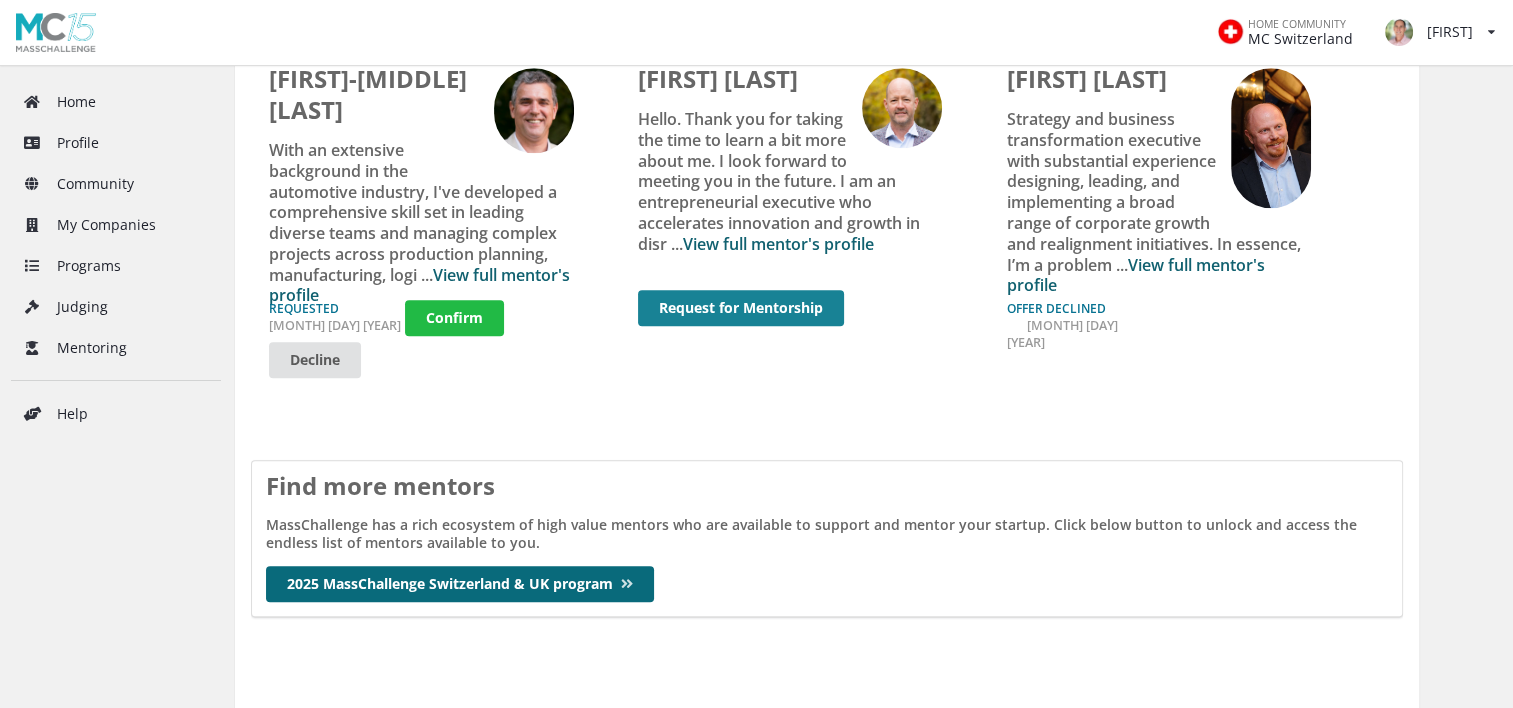 click on "2025 MassChallenge Switzerland & UK program" at bounding box center [460, 584] 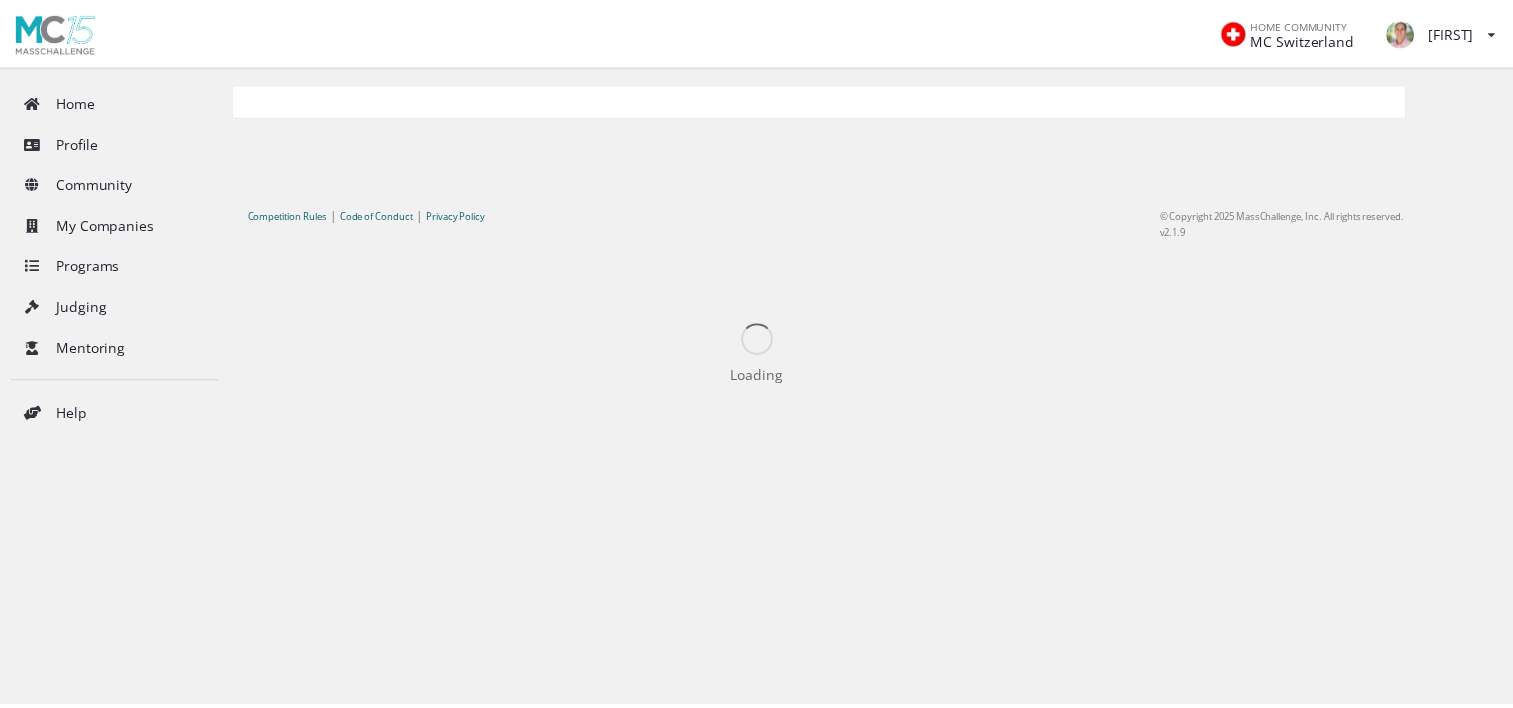 scroll, scrollTop: 0, scrollLeft: 0, axis: both 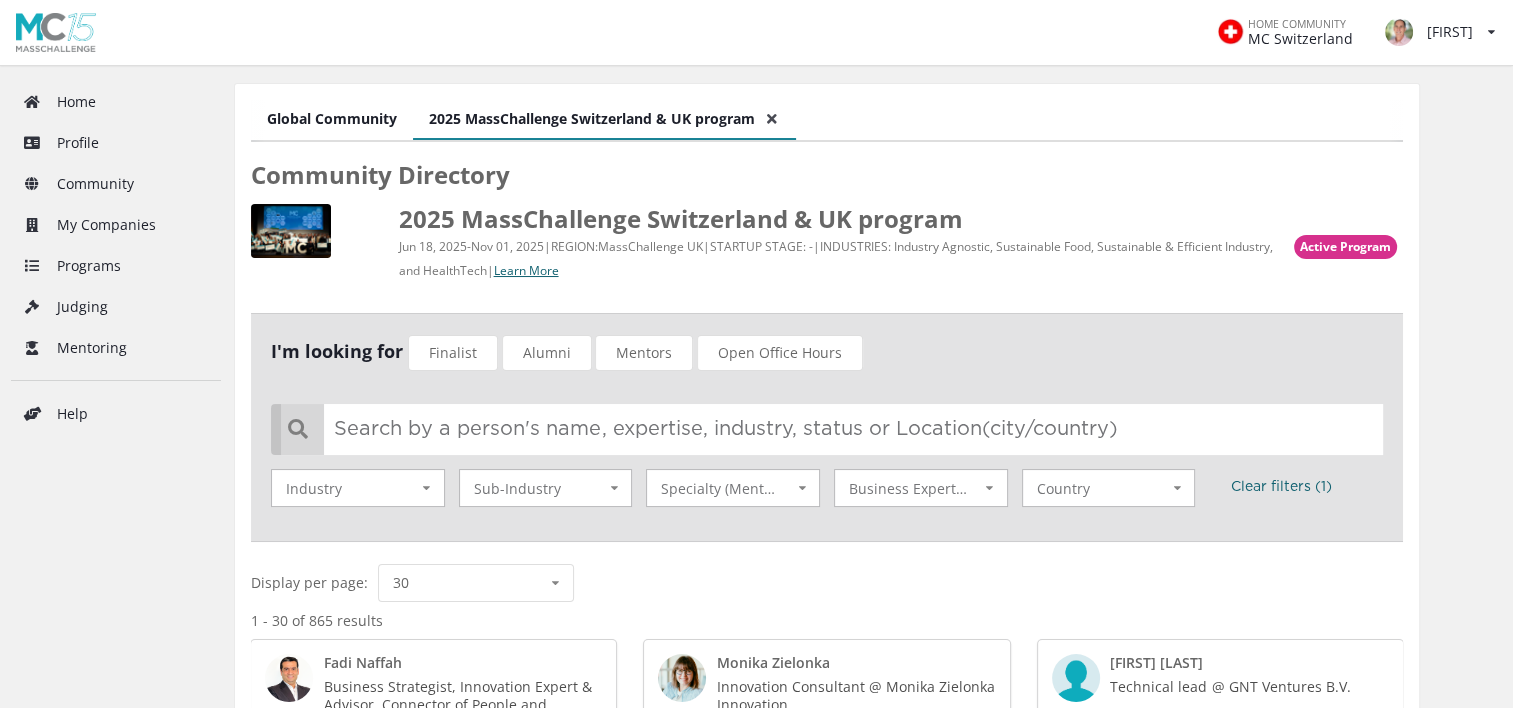 click at bounding box center (832, 429) 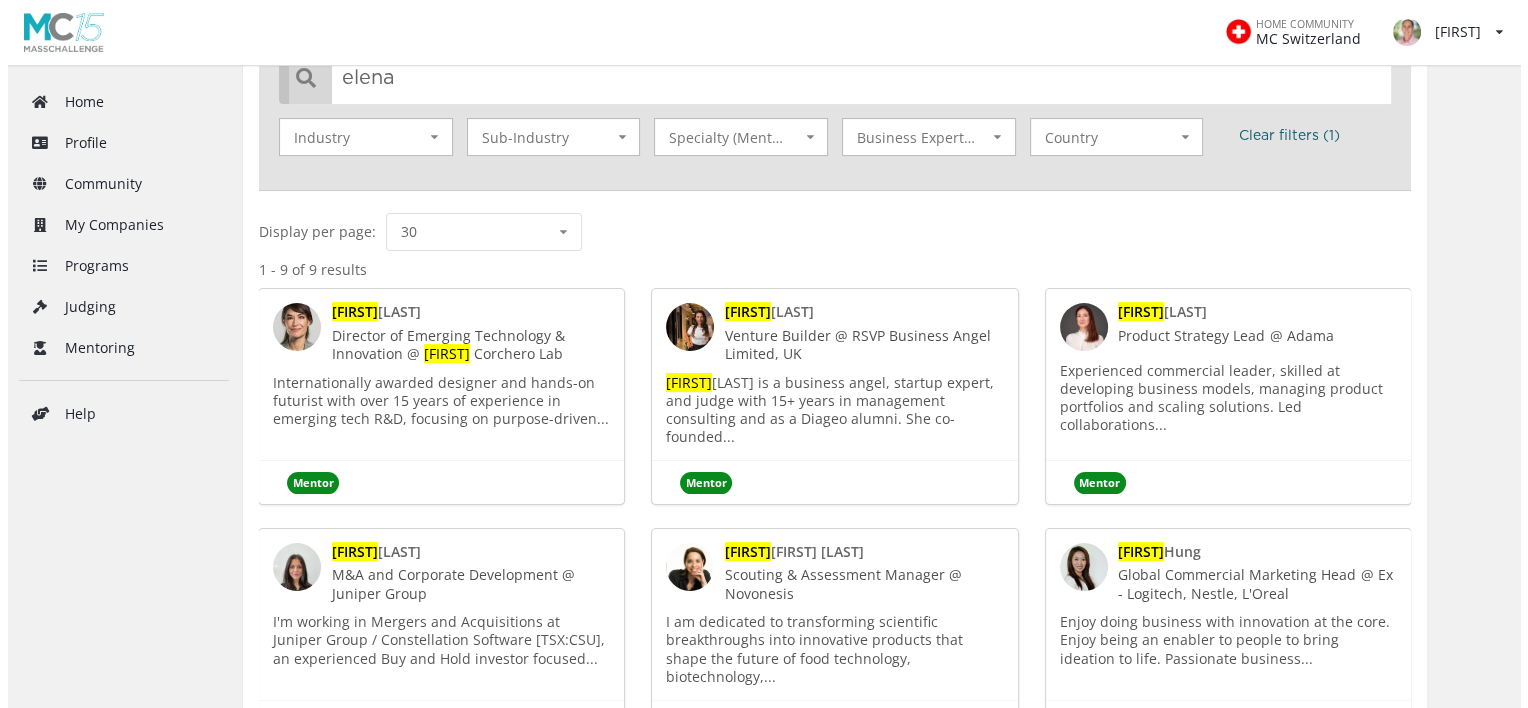 scroll, scrollTop: 352, scrollLeft: 0, axis: vertical 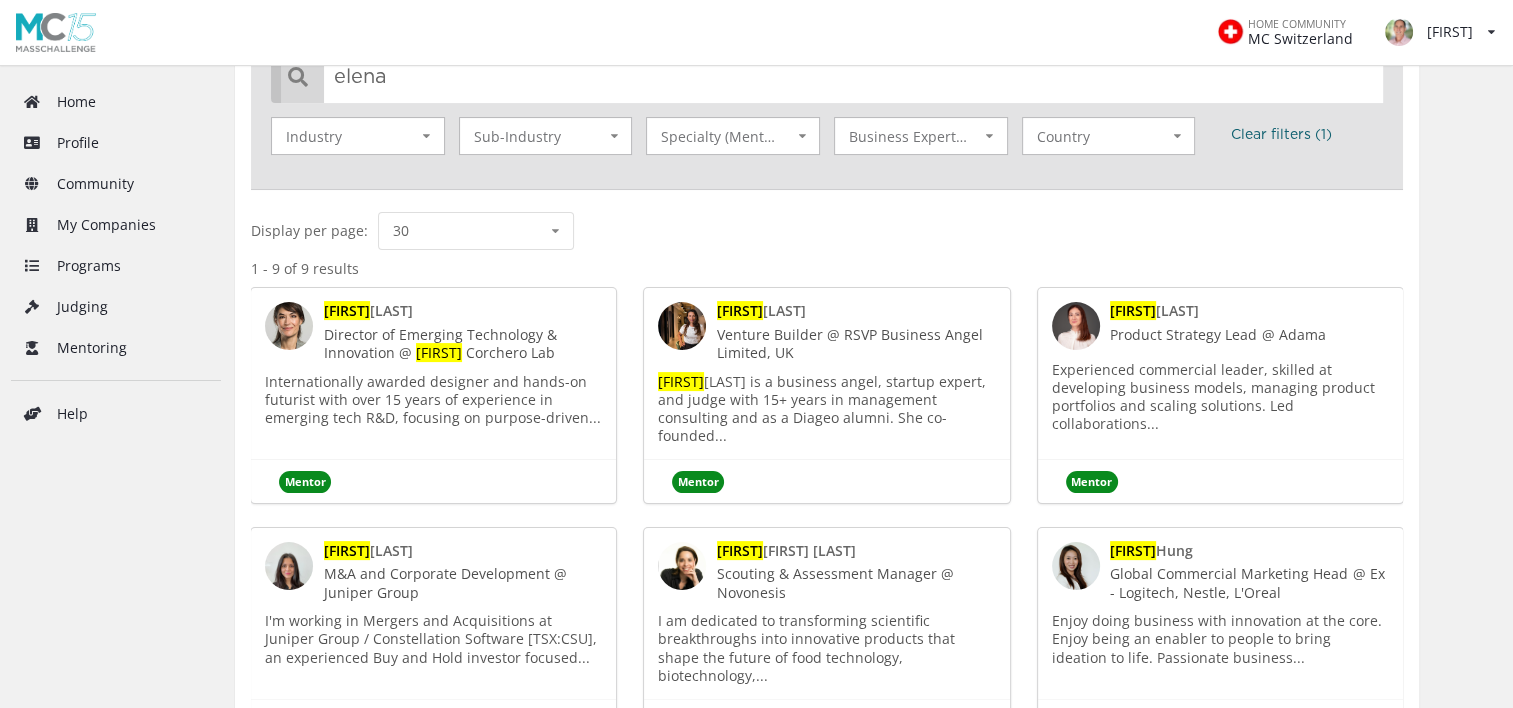 type on "elena" 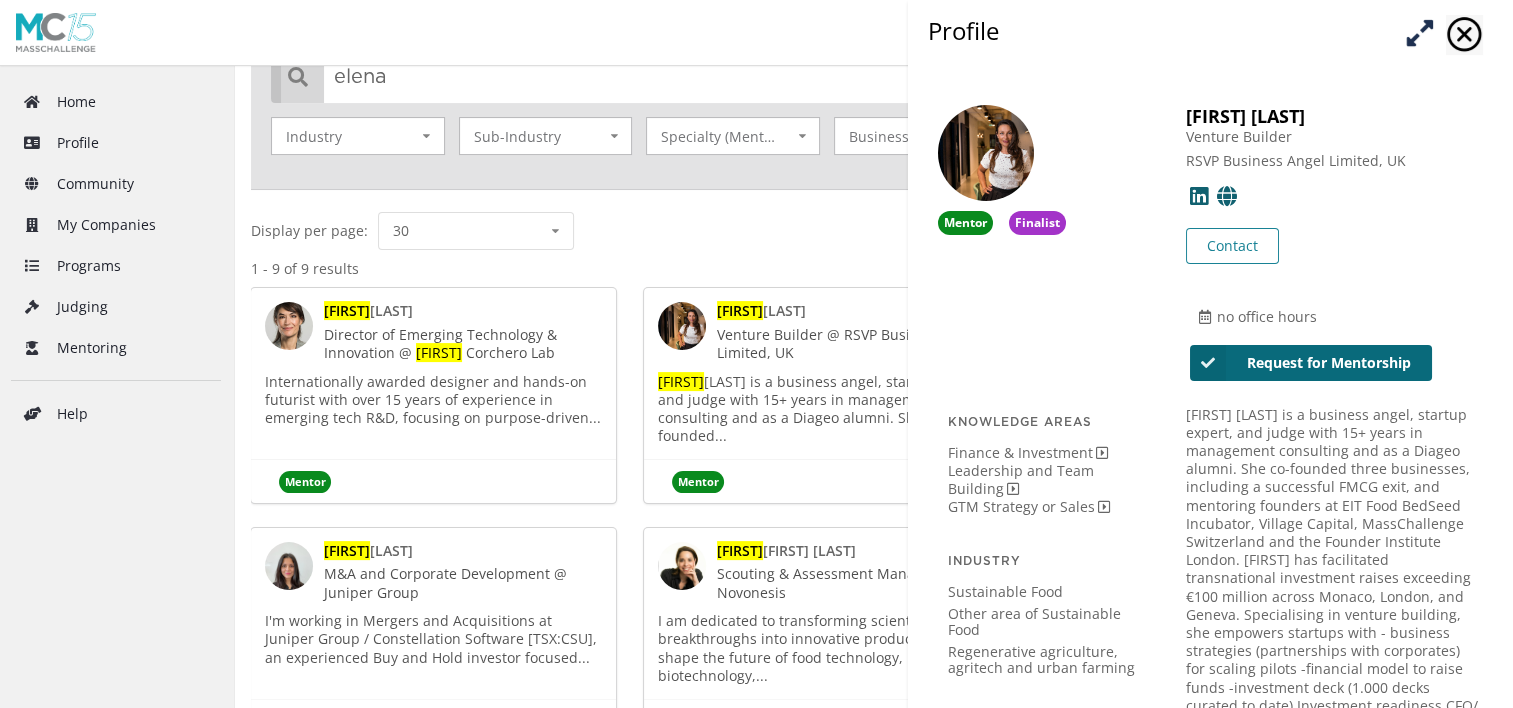 click on "Request for Mentorship" at bounding box center [1311, 363] 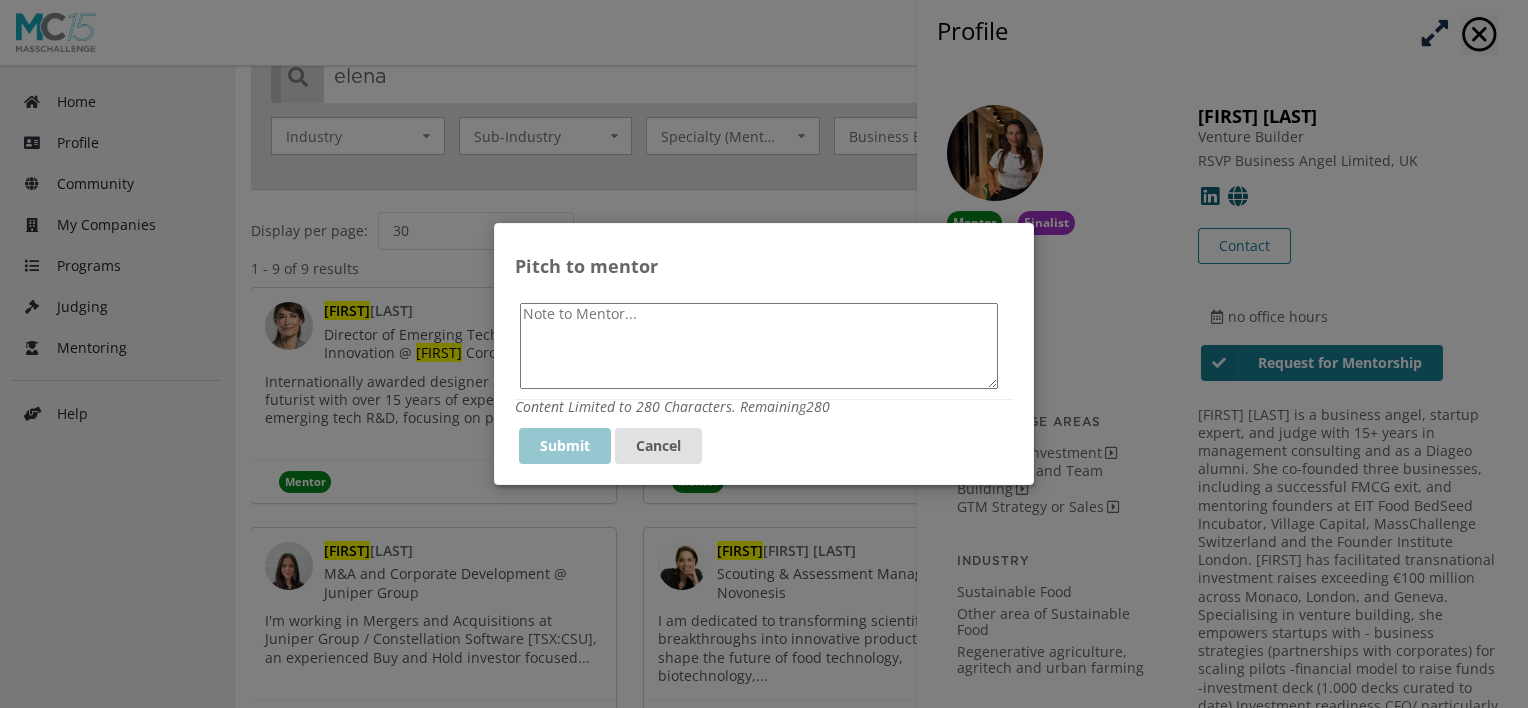 click at bounding box center [759, 346] 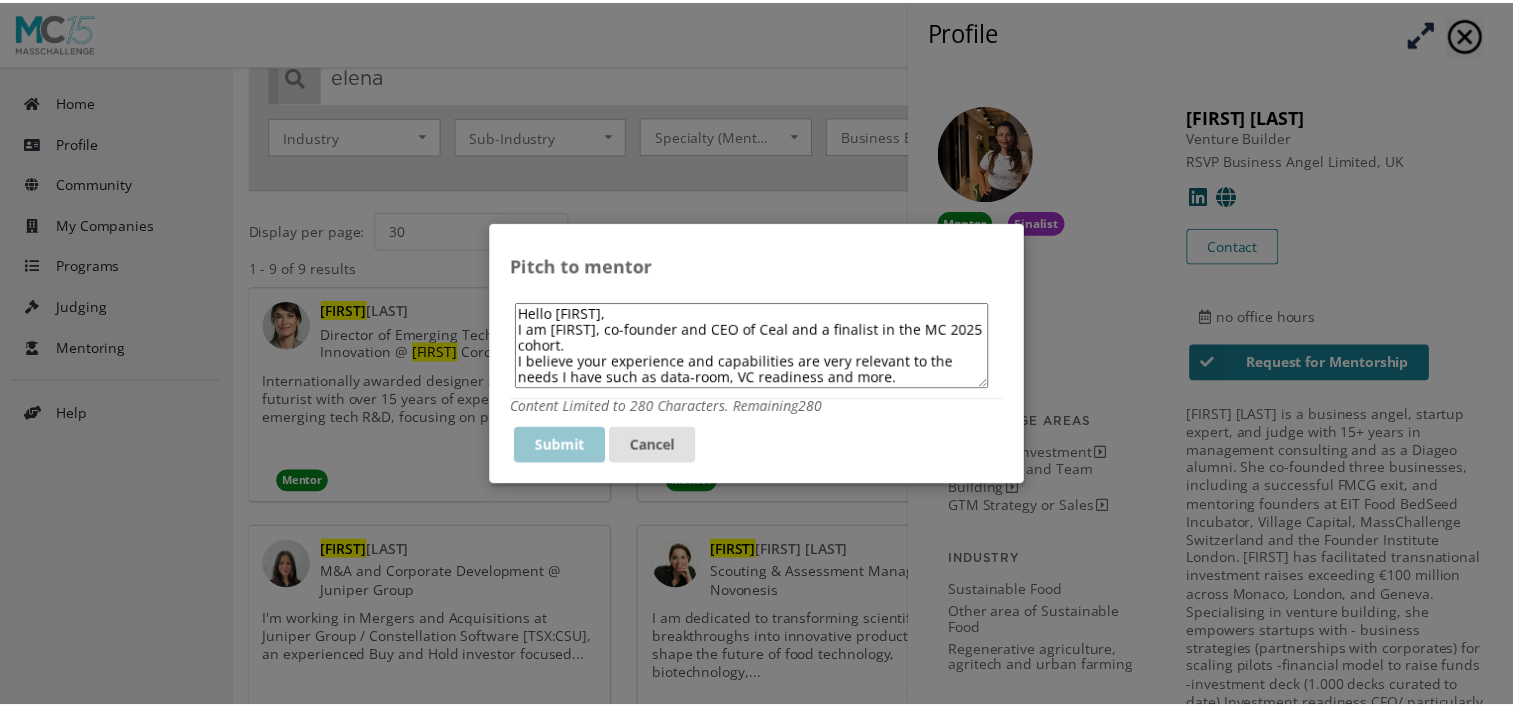 scroll, scrollTop: 32, scrollLeft: 0, axis: vertical 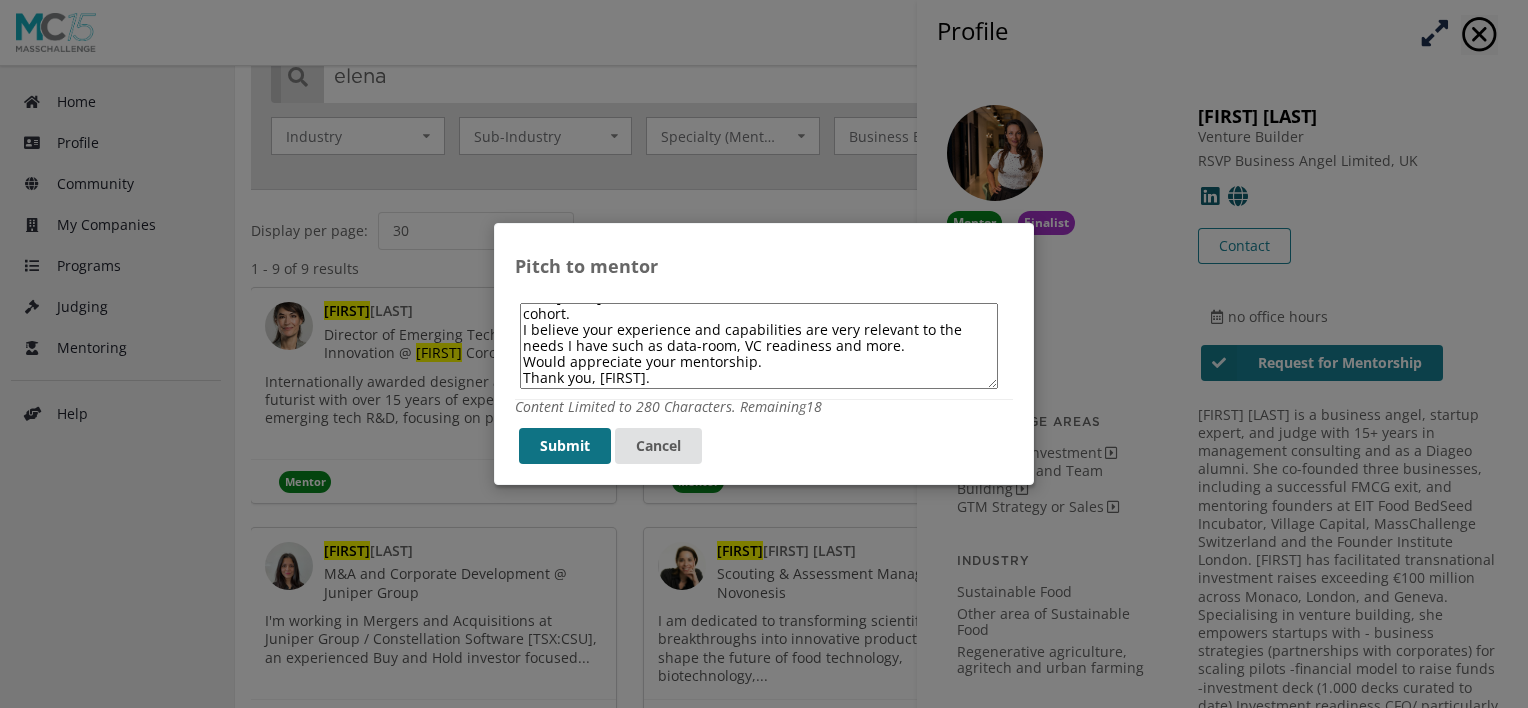 type on "Hello [FIRST],
I am [FIRST], co-founder and CEO of Ceal and a finalist in the MC 2025 cohort.
I believe your experience and capabilities are very relevant to the needs I have such as data-room, VC readiness and more.
Would appreciate your mentorship.
Thank you, [FIRST]." 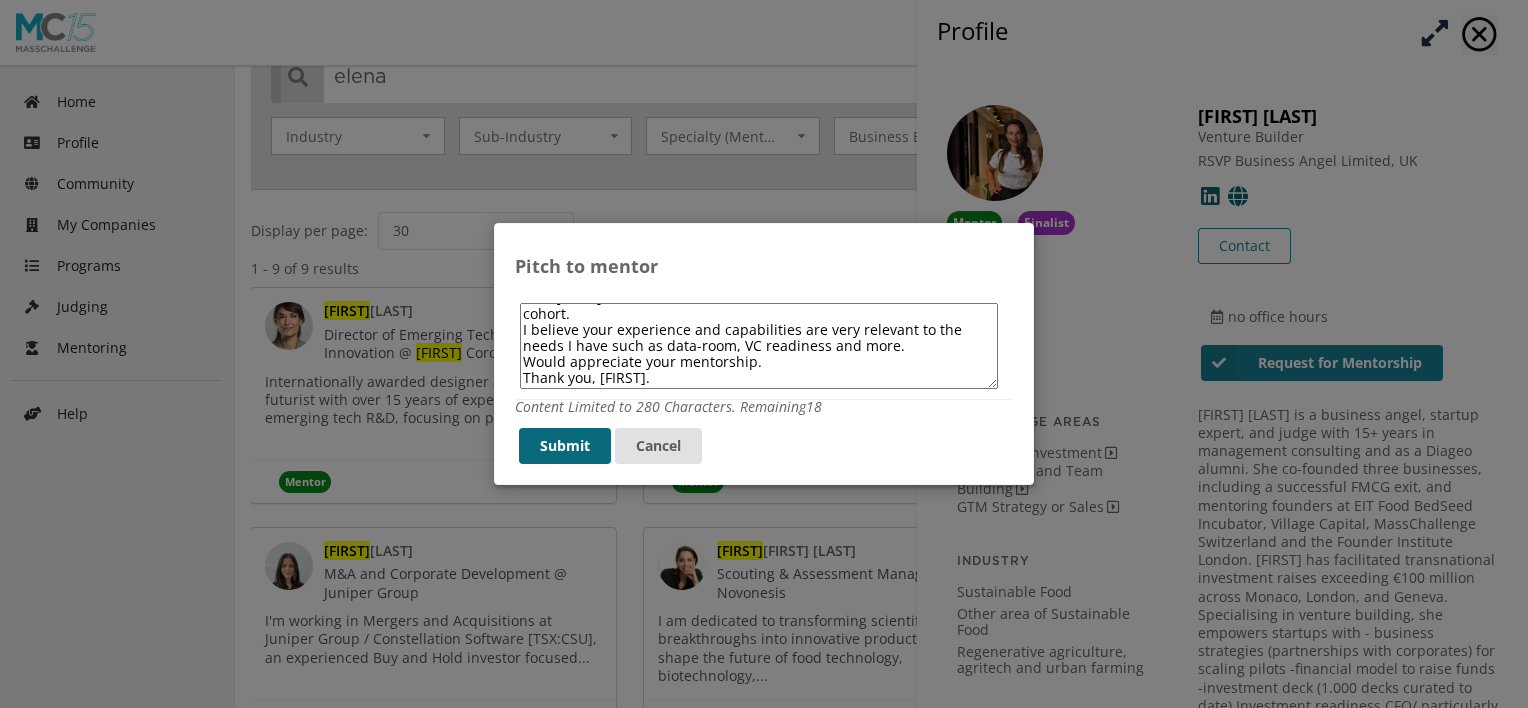 click on "Submit" at bounding box center [565, 446] 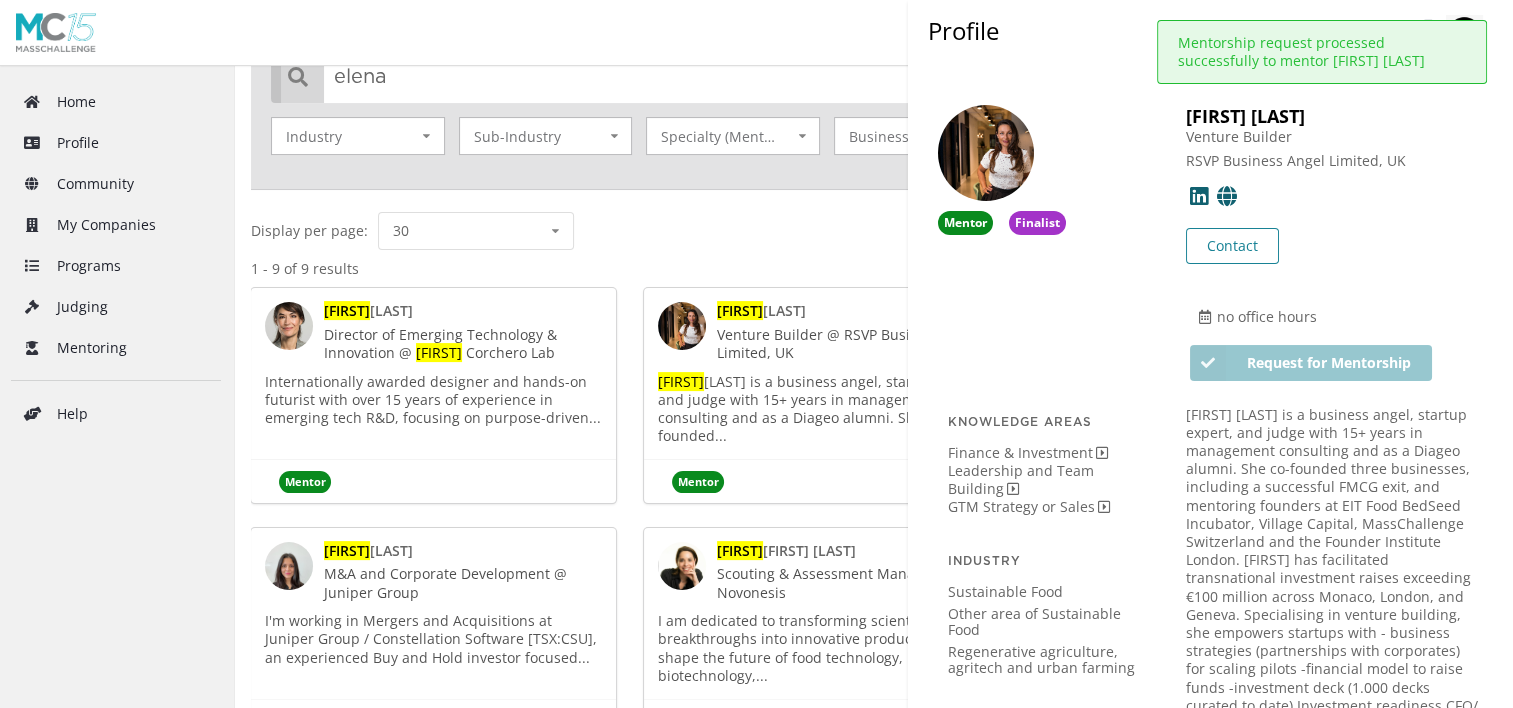 click on "HOME COMMUNITY
MC Switzerland
Mati
View/edit profile
Change password
Log out" at bounding box center (756, 33) 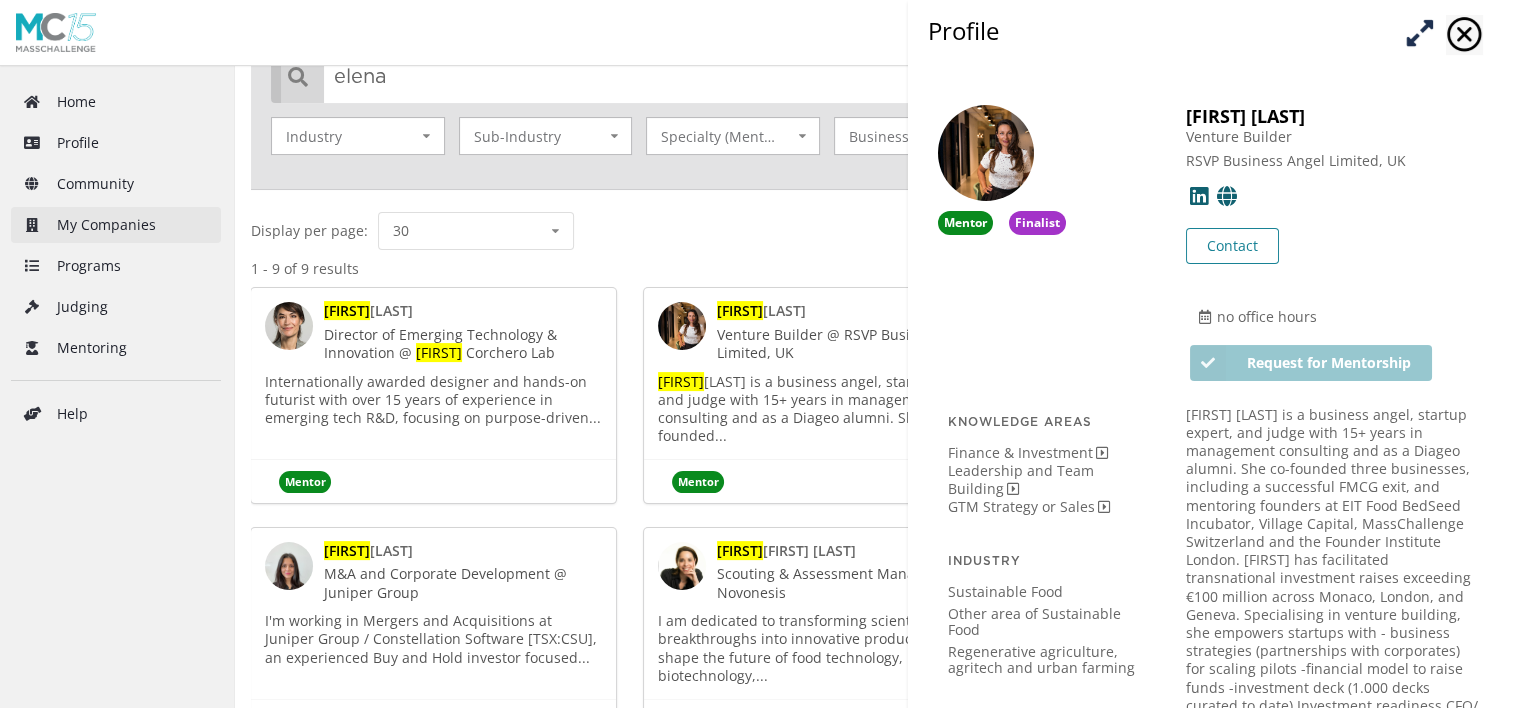 click on "My Companies" at bounding box center [116, 225] 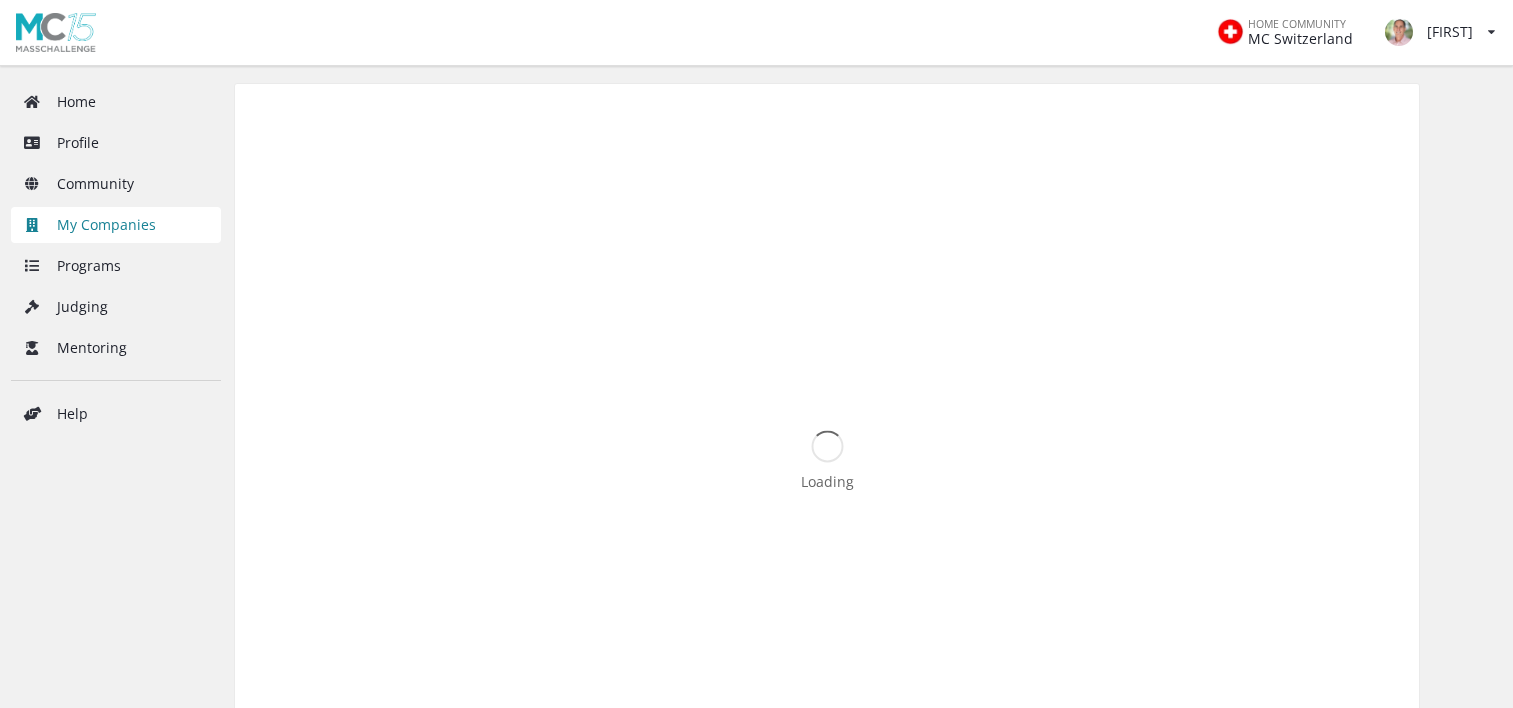 scroll, scrollTop: 0, scrollLeft: 0, axis: both 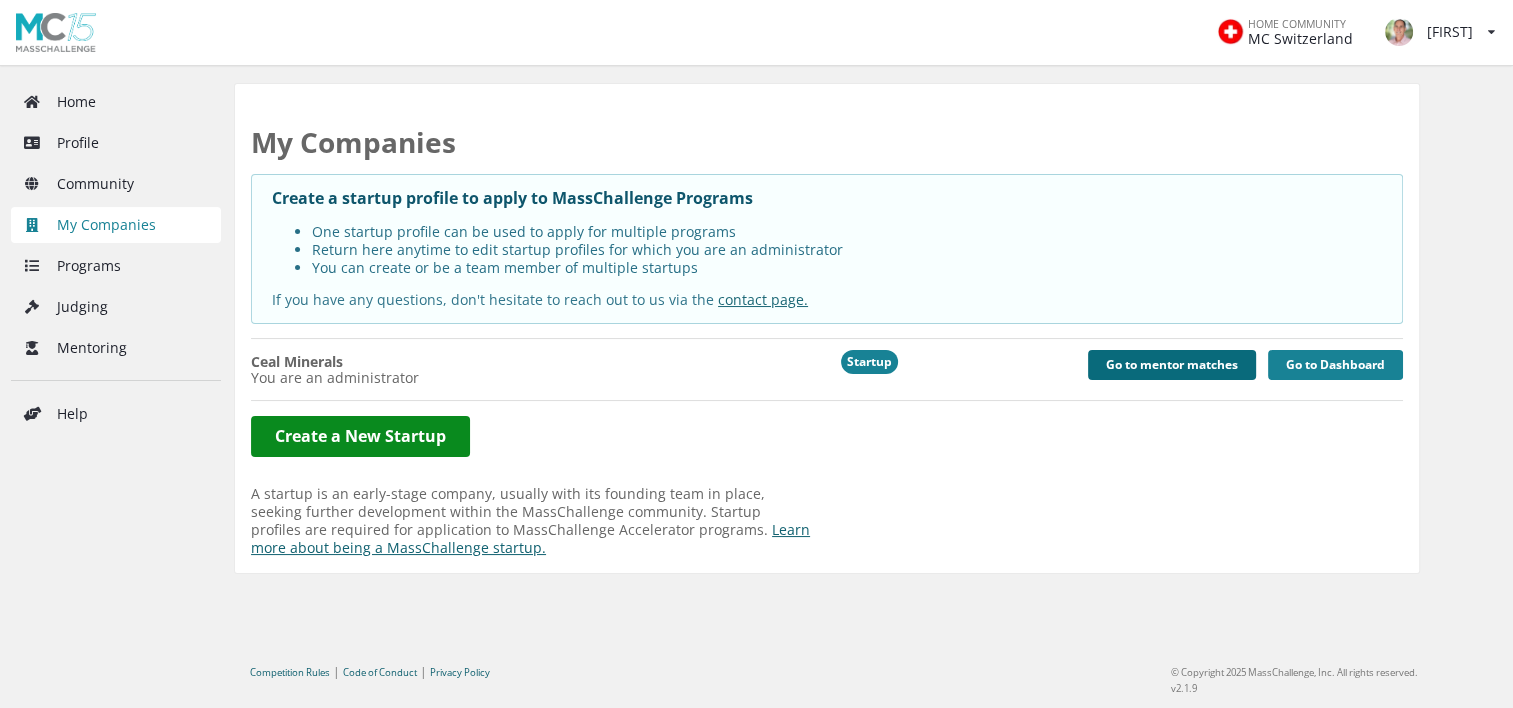 click on "Go to mentor matches" at bounding box center [1172, 365] 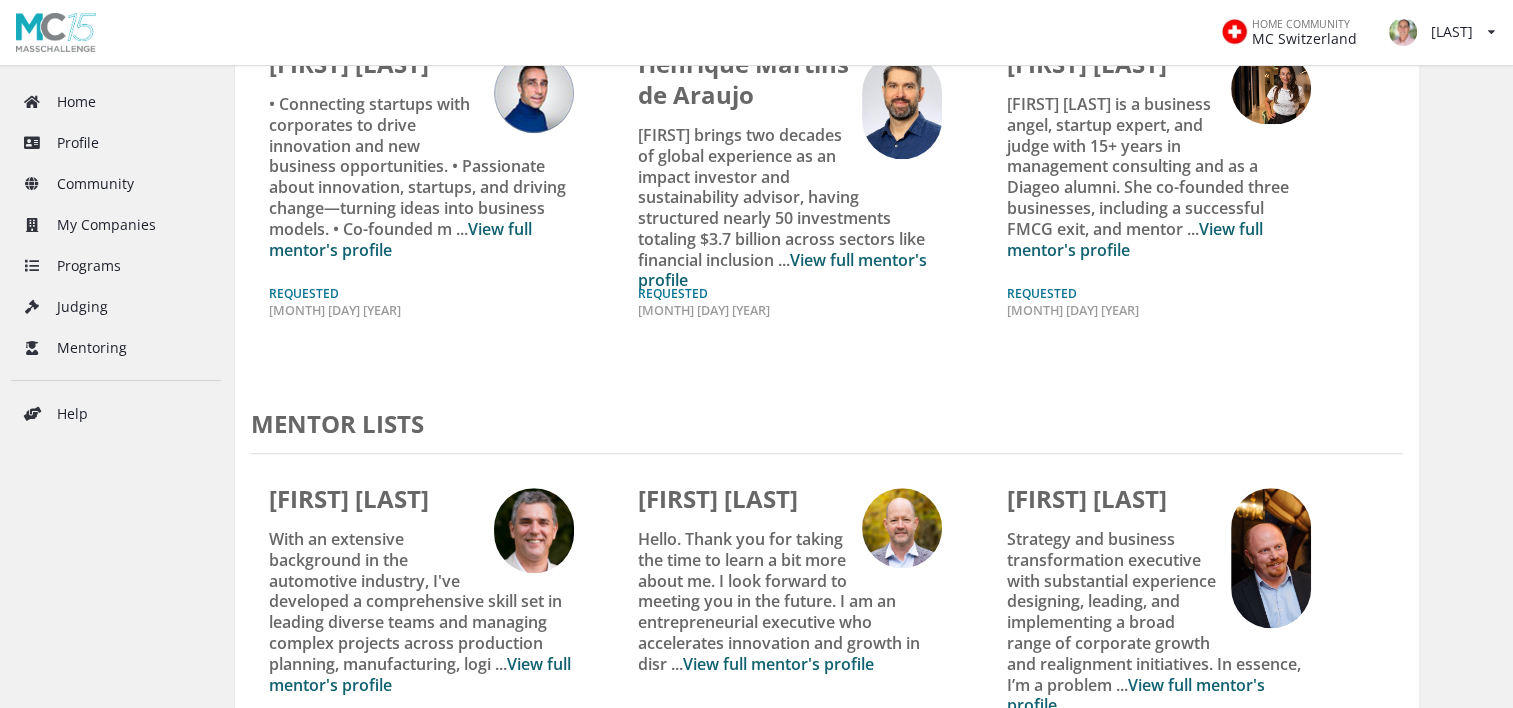 scroll, scrollTop: 1179, scrollLeft: 0, axis: vertical 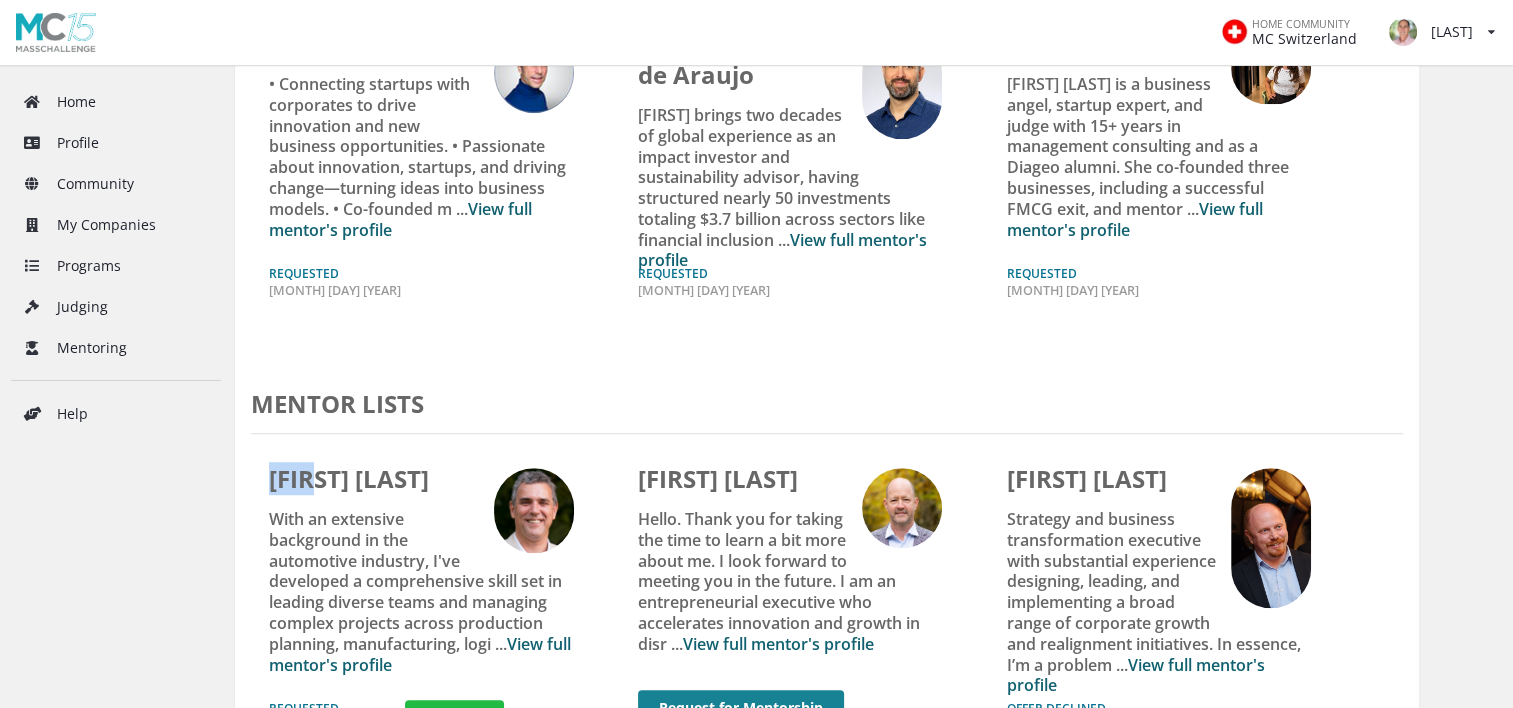 drag, startPoint x: 273, startPoint y: 482, endPoint x: 326, endPoint y: 480, distance: 53.037724 